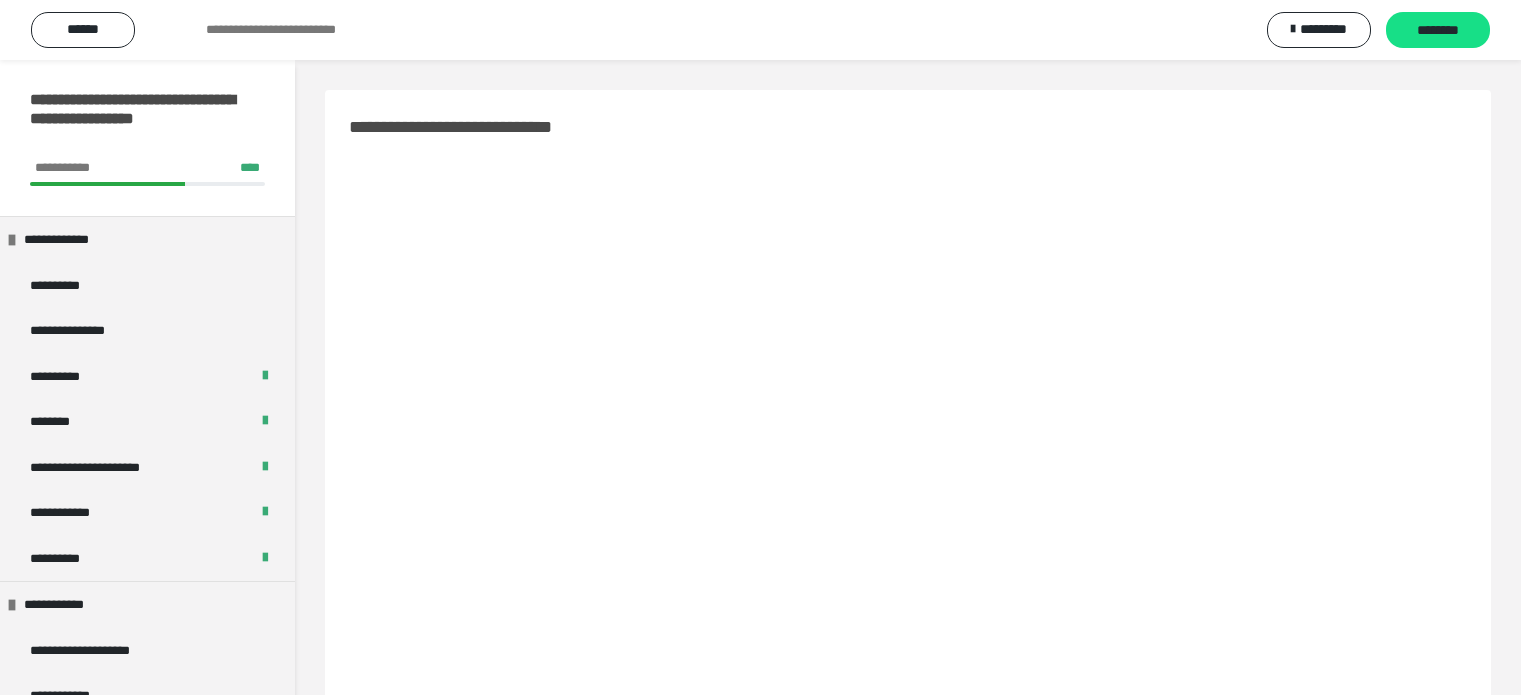 scroll, scrollTop: 0, scrollLeft: 0, axis: both 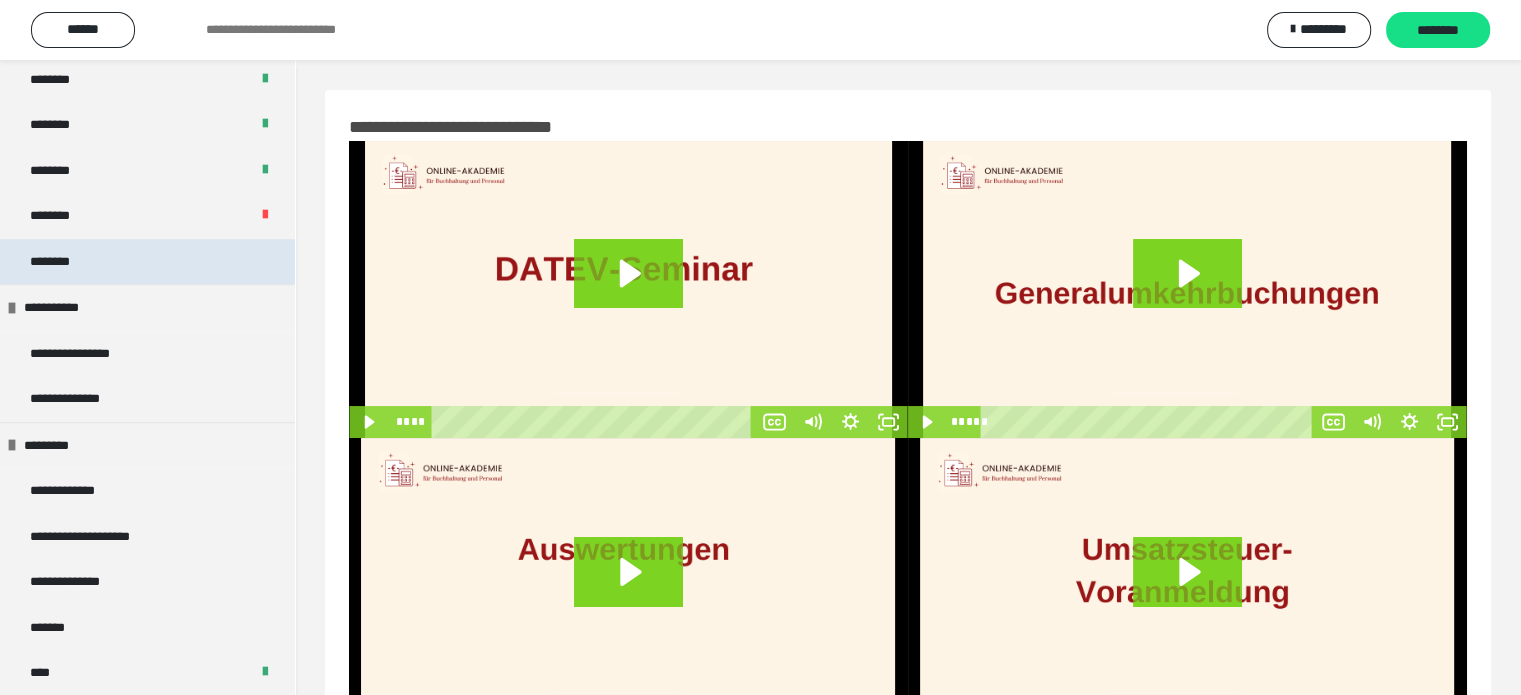 click on "********" at bounding box center [147, 262] 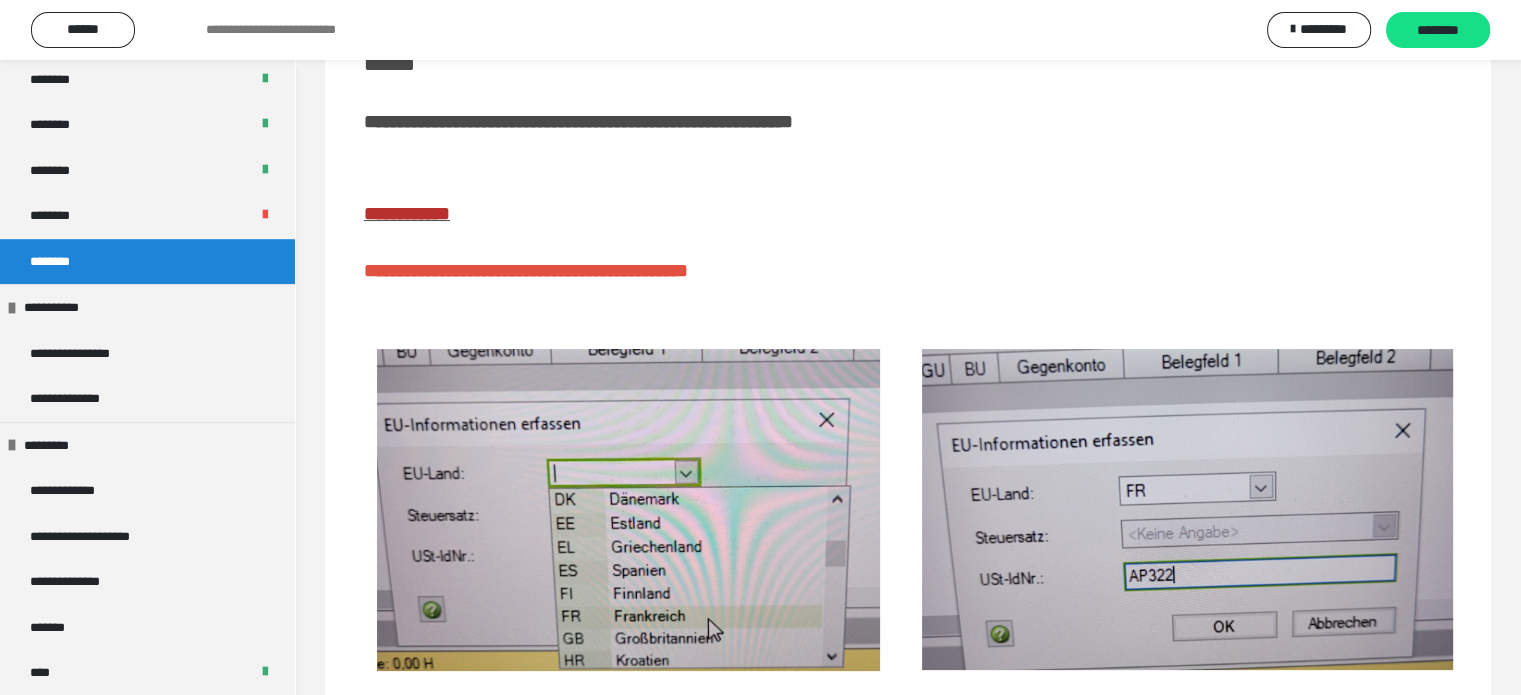 scroll, scrollTop: 345, scrollLeft: 0, axis: vertical 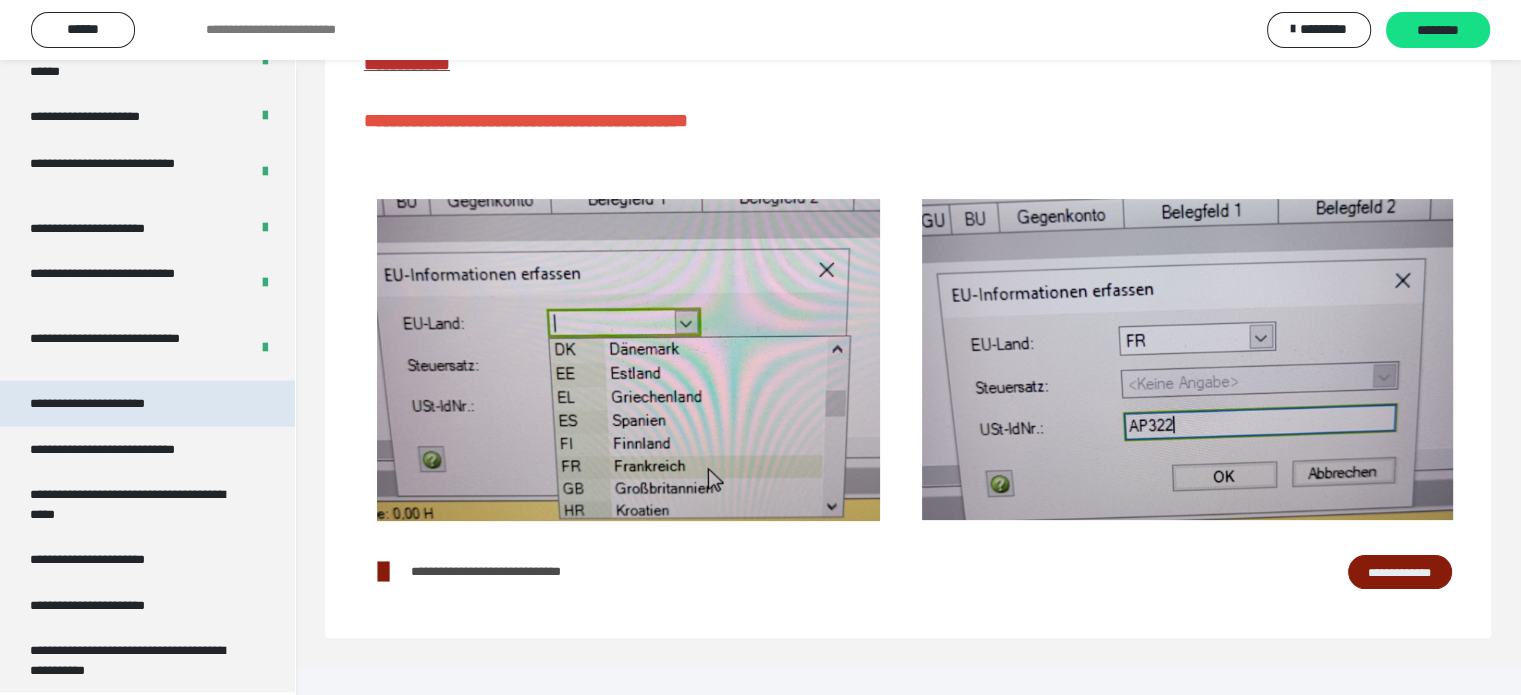 click on "**********" at bounding box center [109, 403] 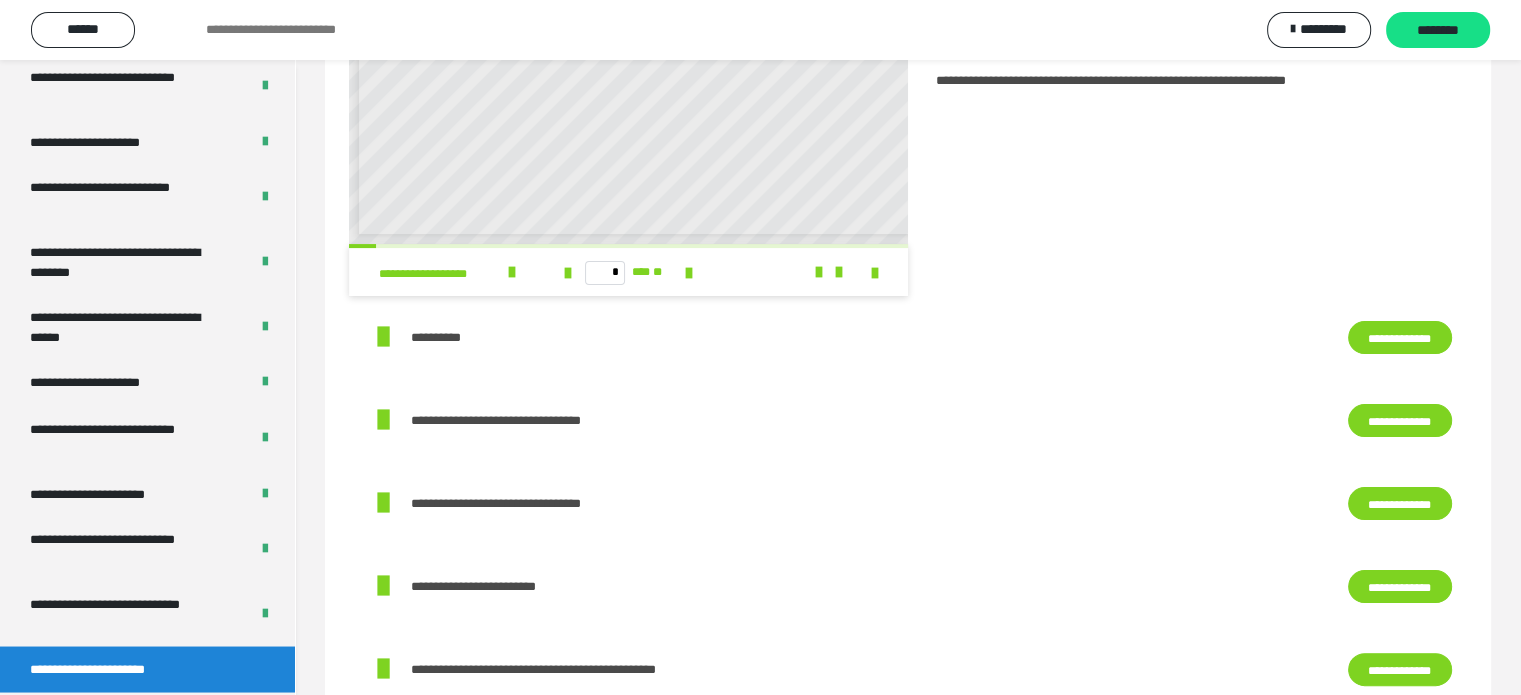 scroll, scrollTop: 3732, scrollLeft: 0, axis: vertical 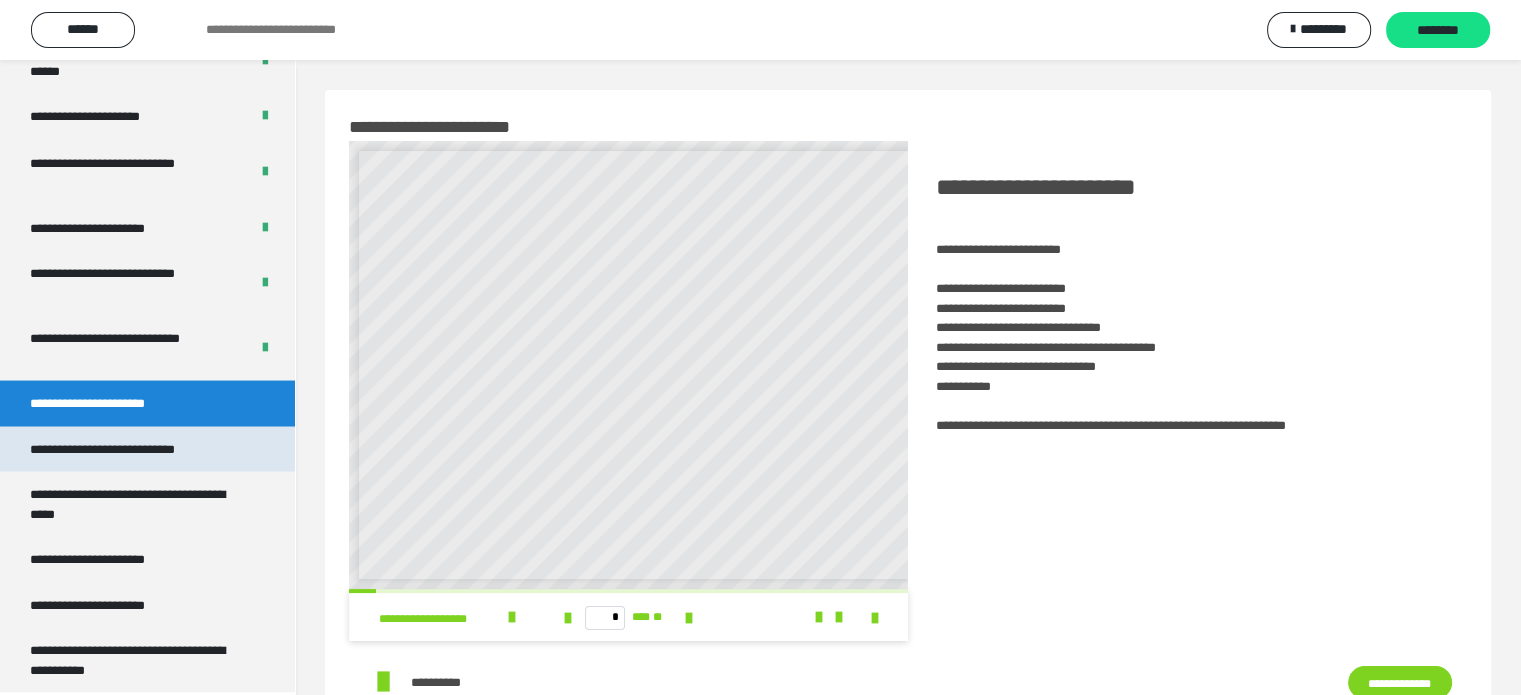 click on "**********" at bounding box center (129, 449) 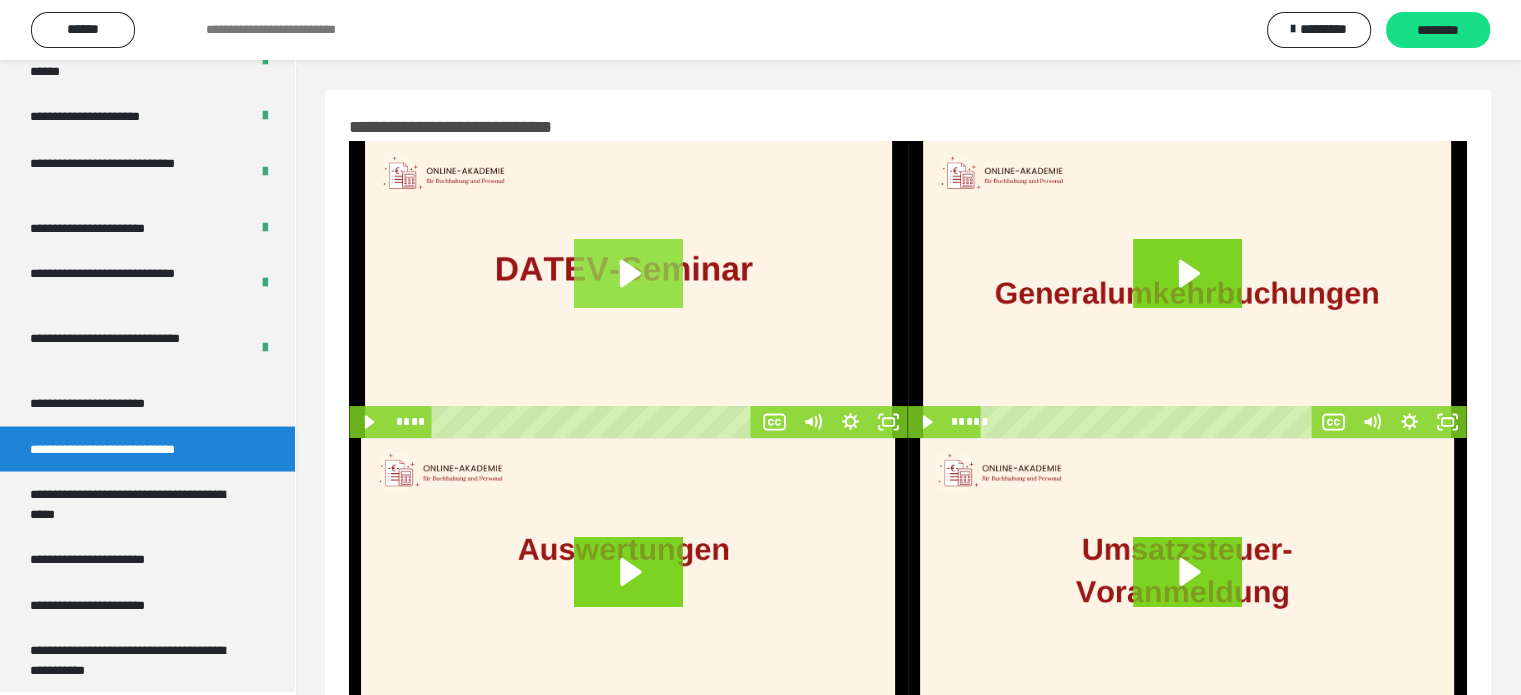 click 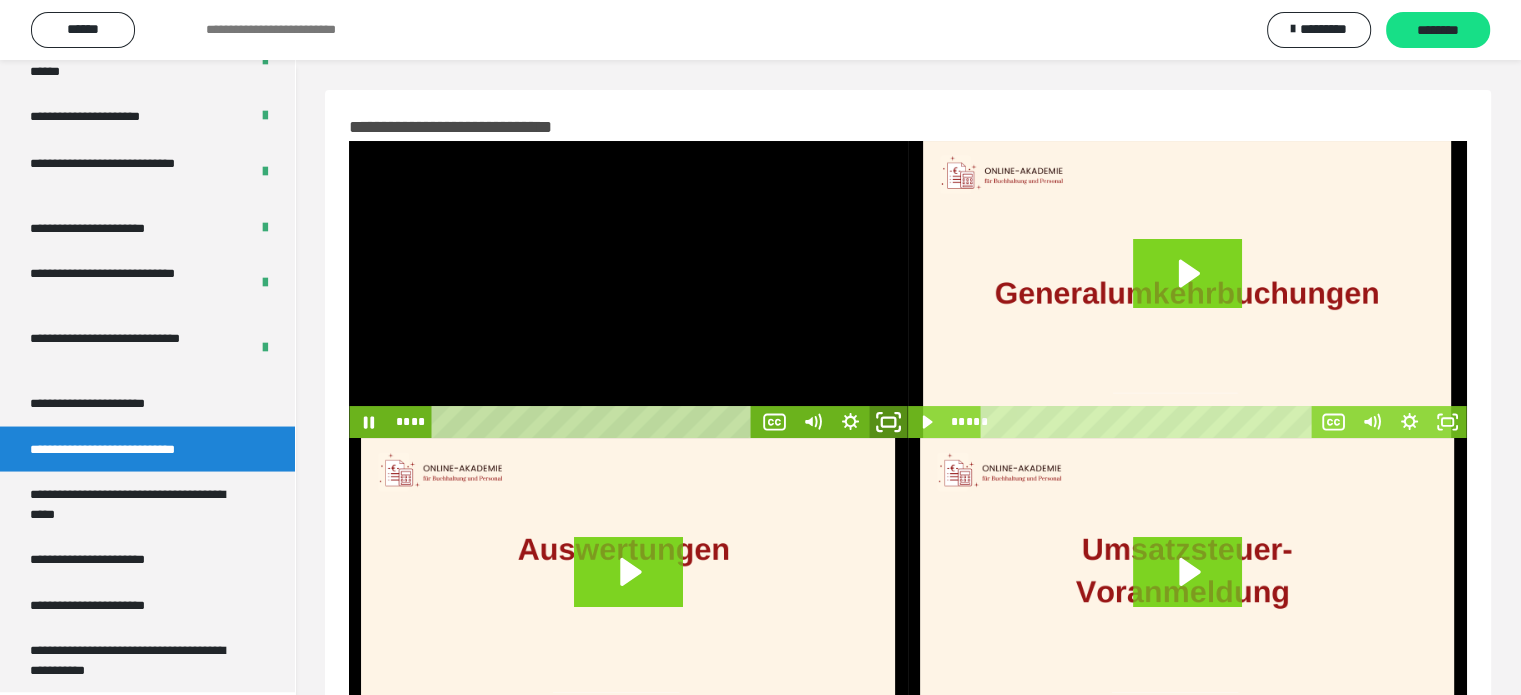 click 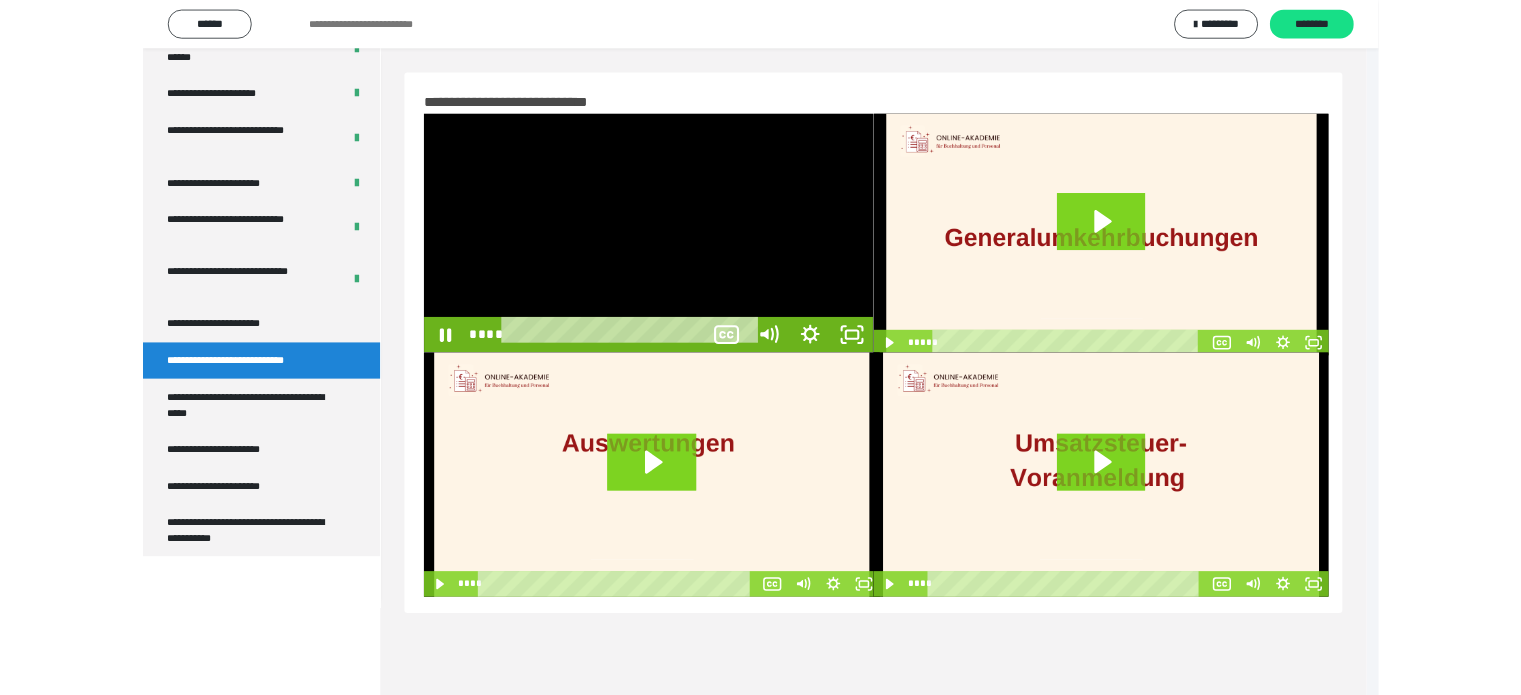 scroll, scrollTop: 3563, scrollLeft: 0, axis: vertical 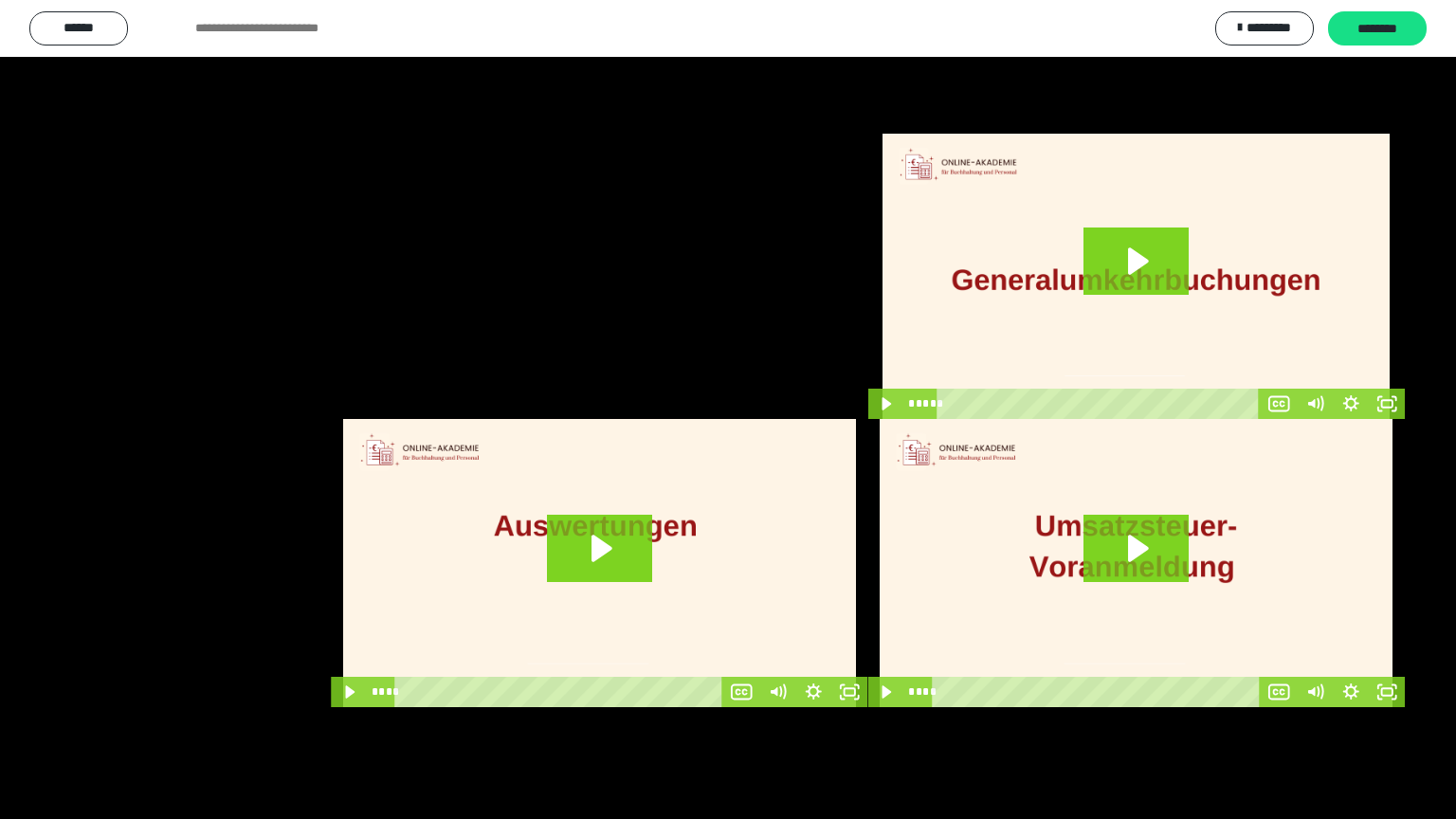 type 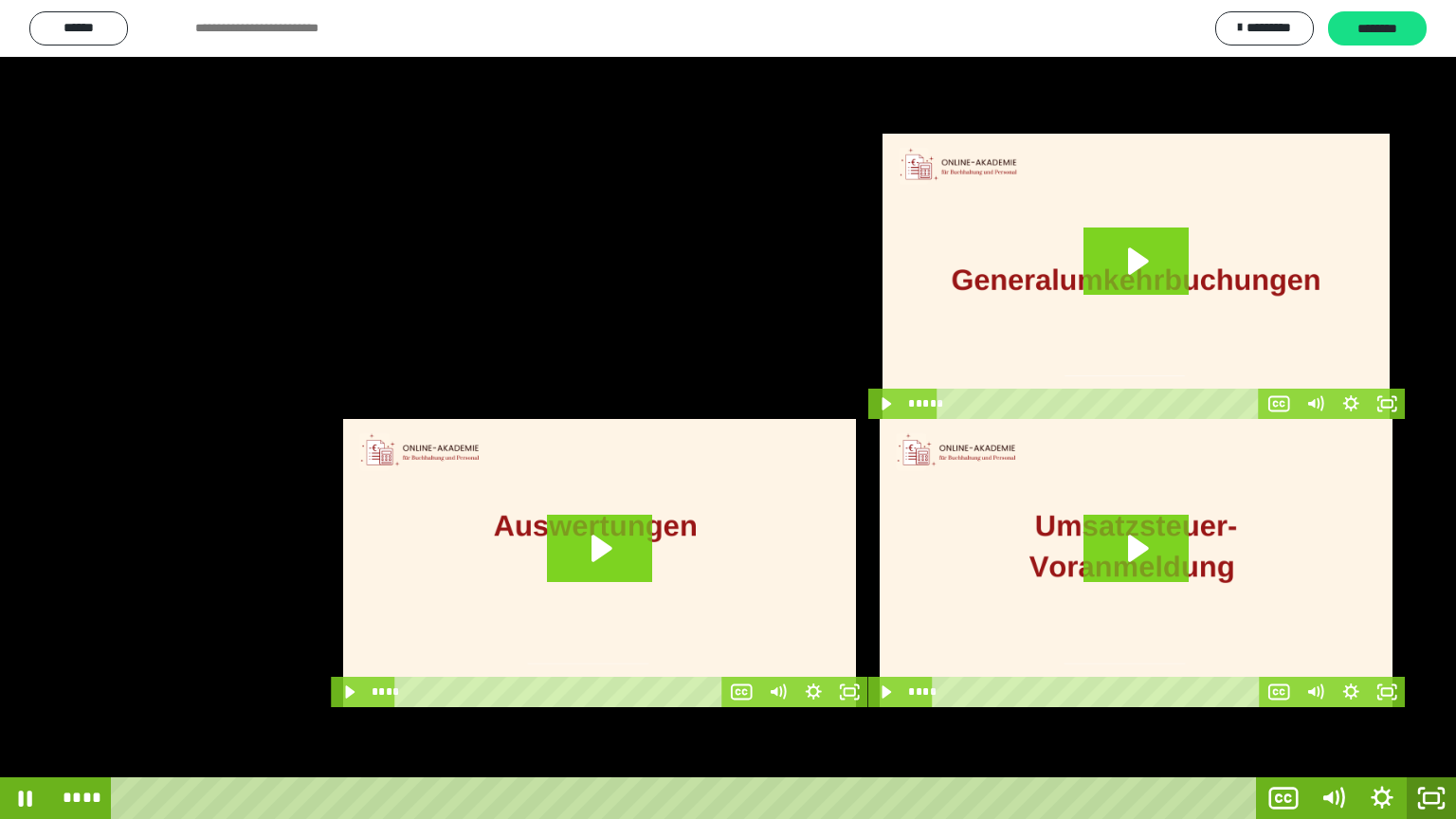click 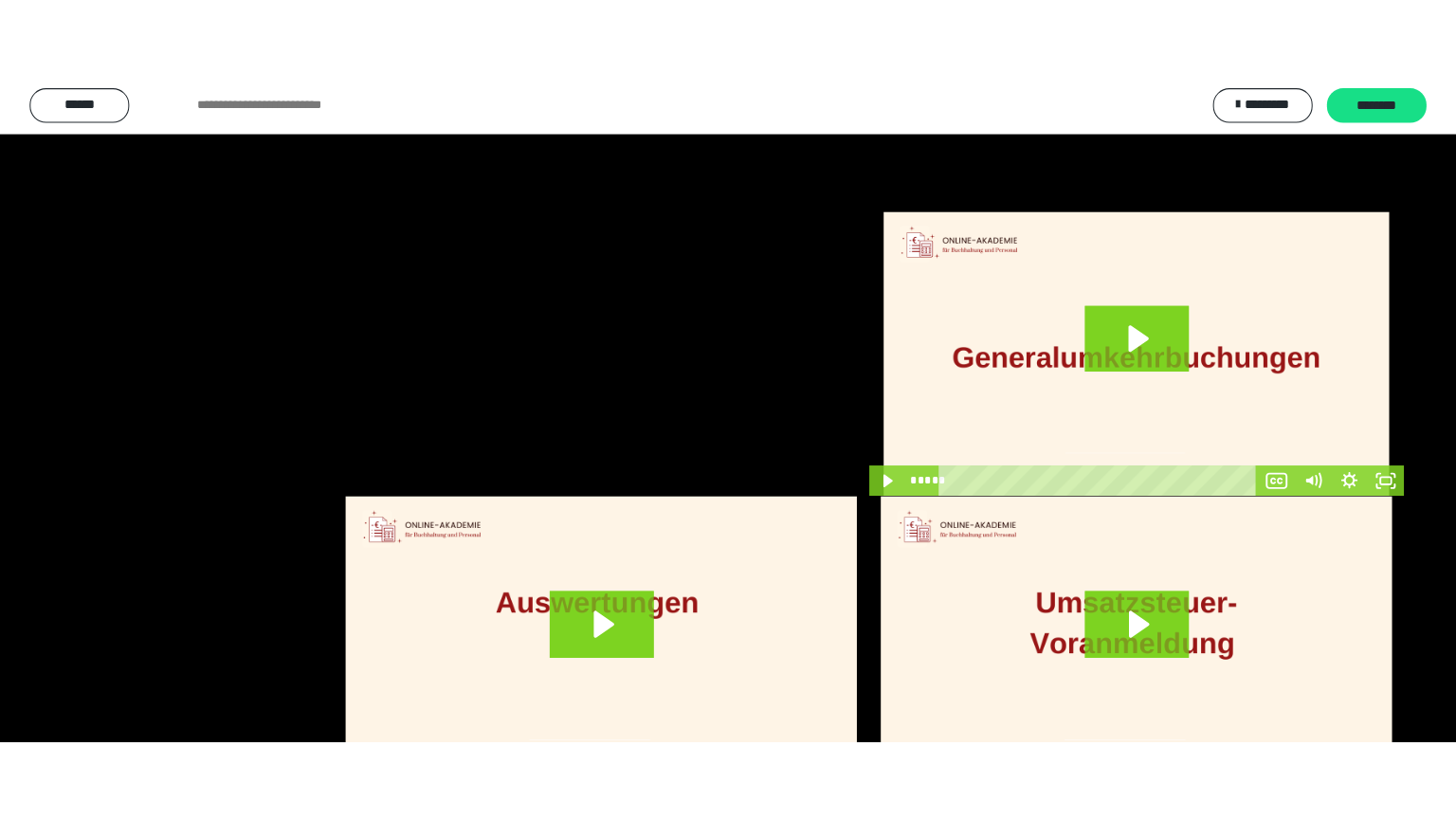 scroll, scrollTop: 3538, scrollLeft: 0, axis: vertical 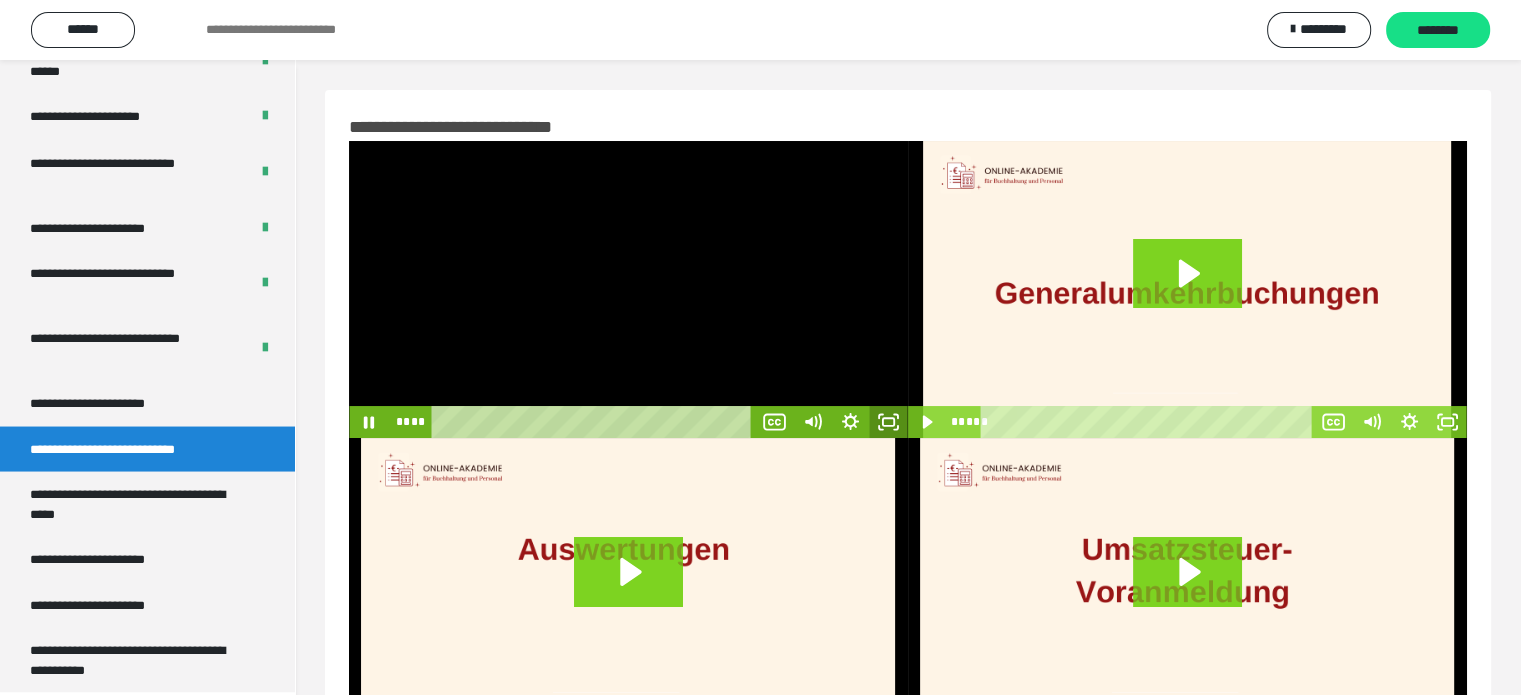 click 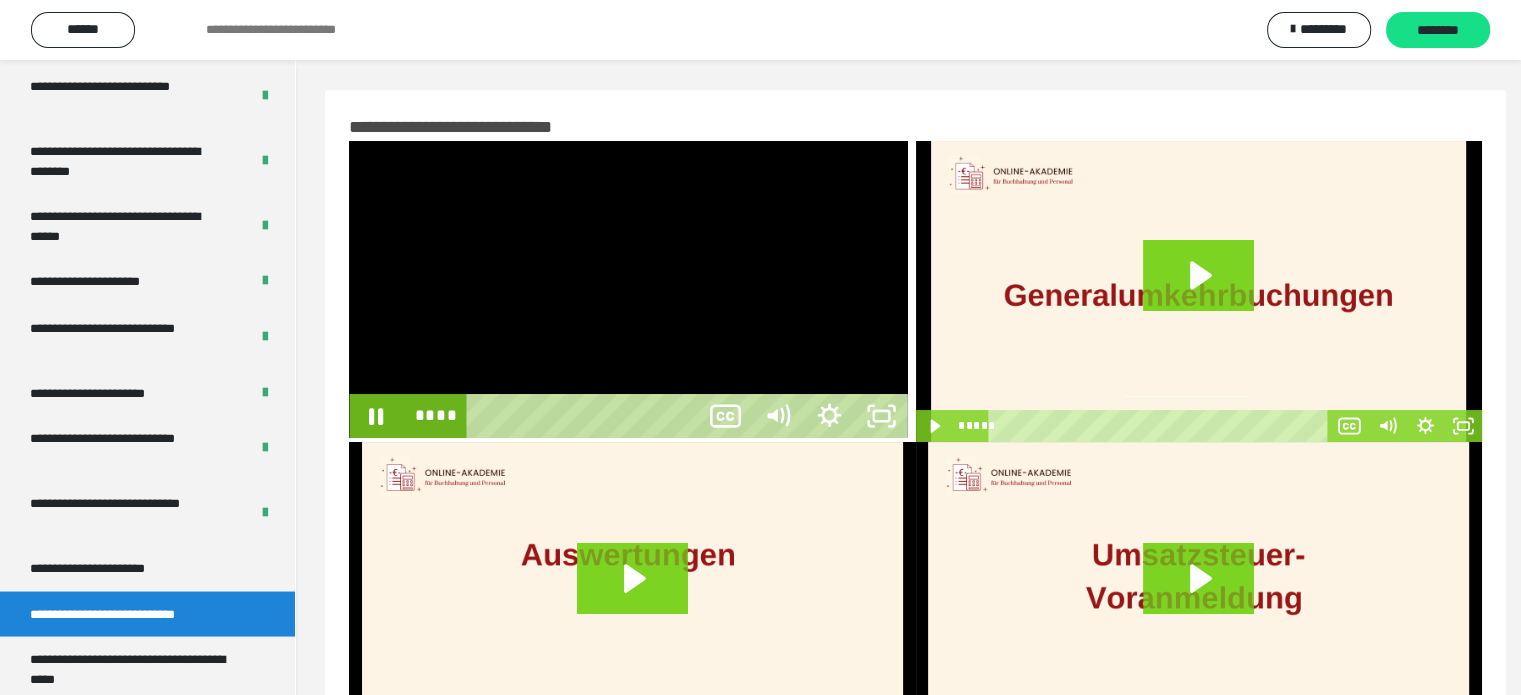 scroll, scrollTop: 3563, scrollLeft: 0, axis: vertical 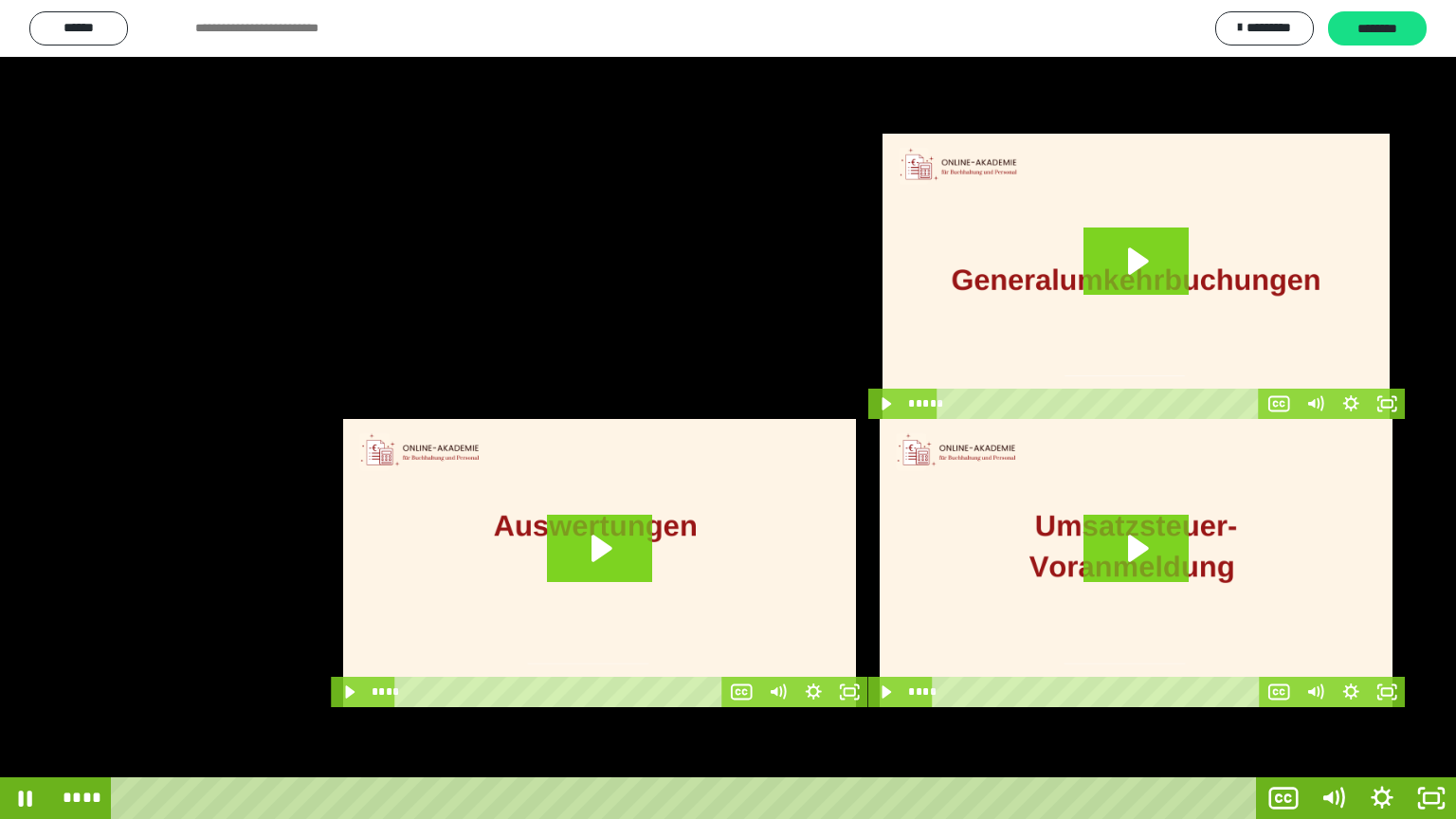 click at bounding box center (728, 410) 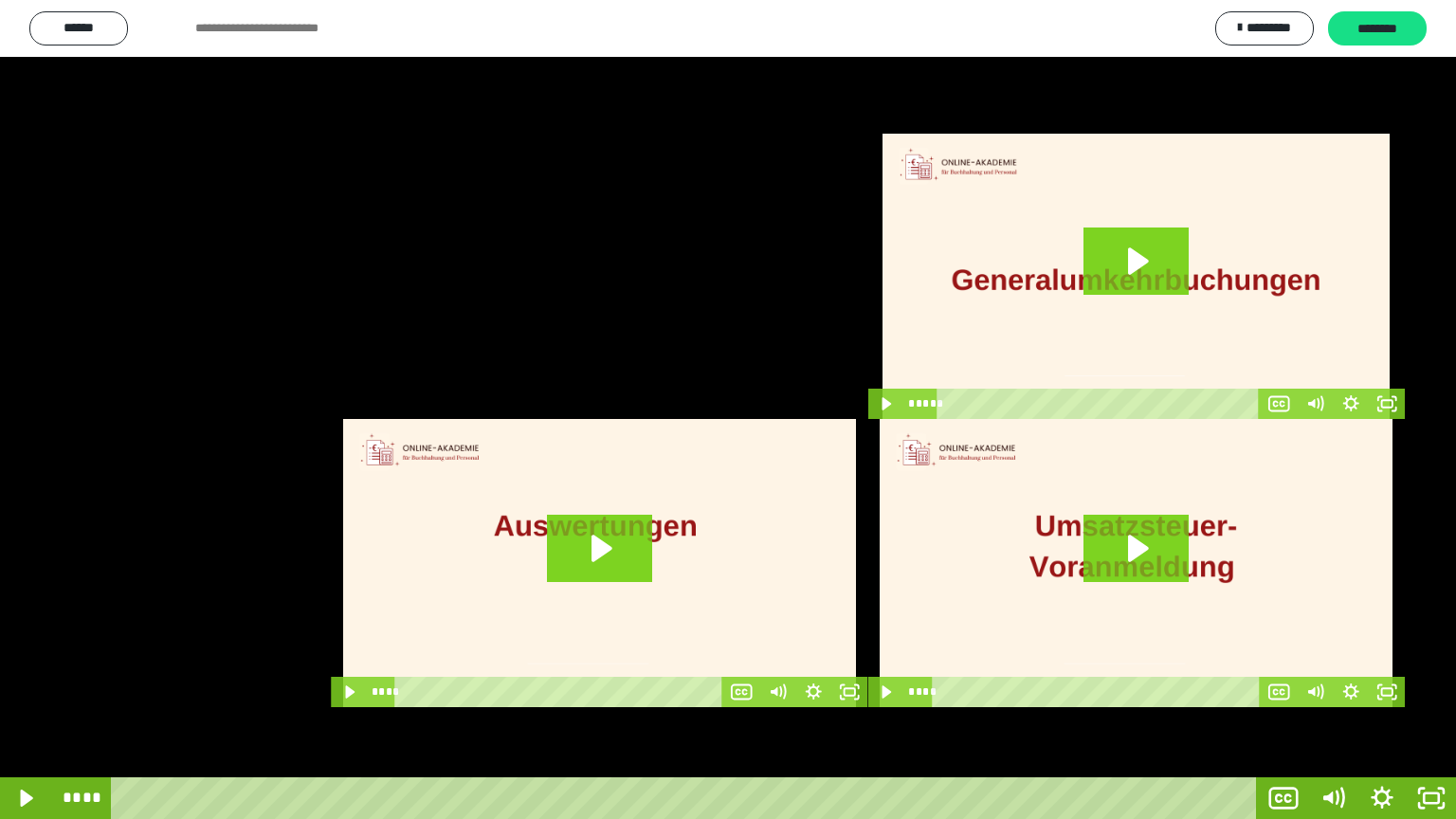 click at bounding box center [728, 410] 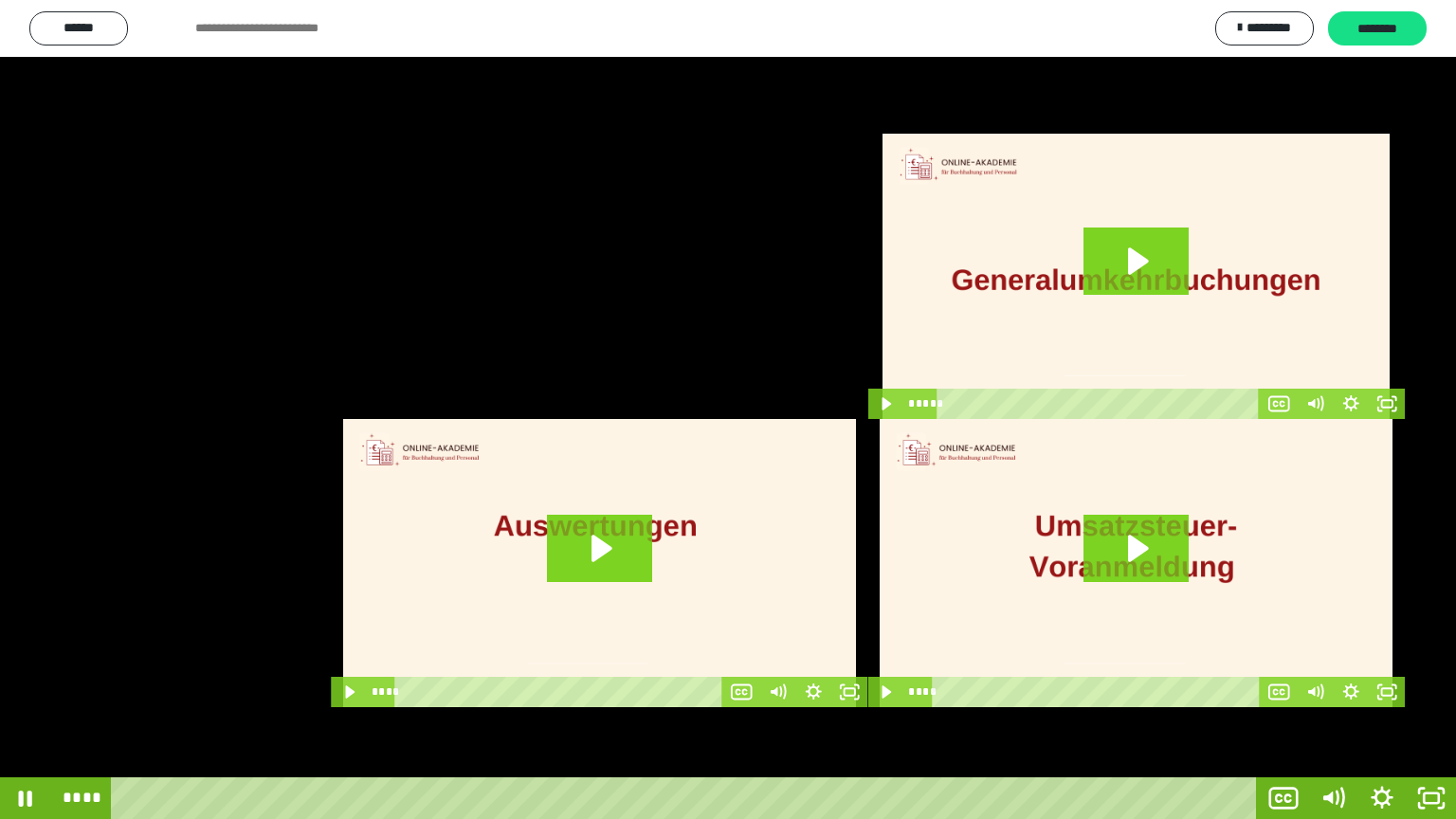 click at bounding box center [728, 410] 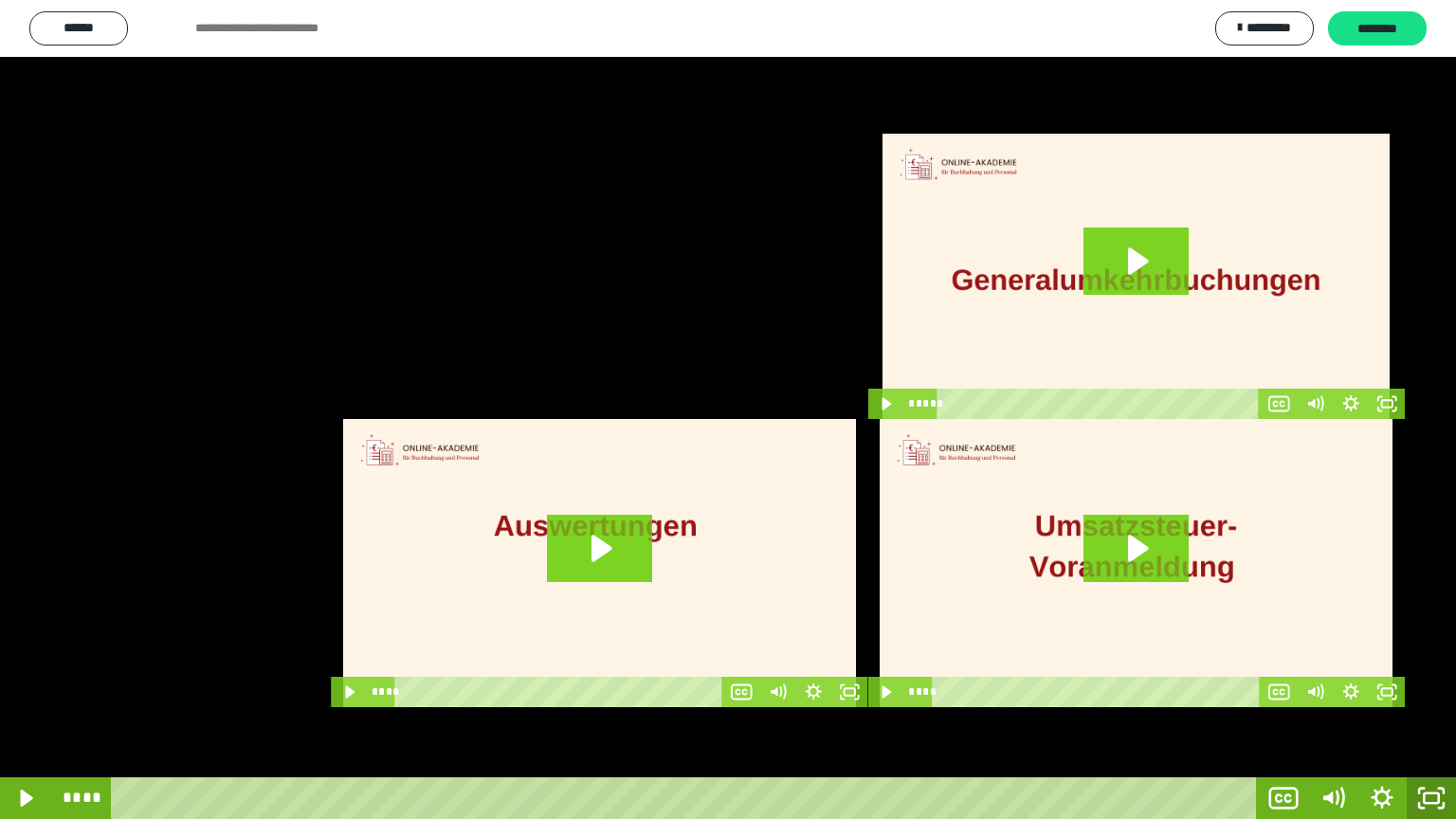 click 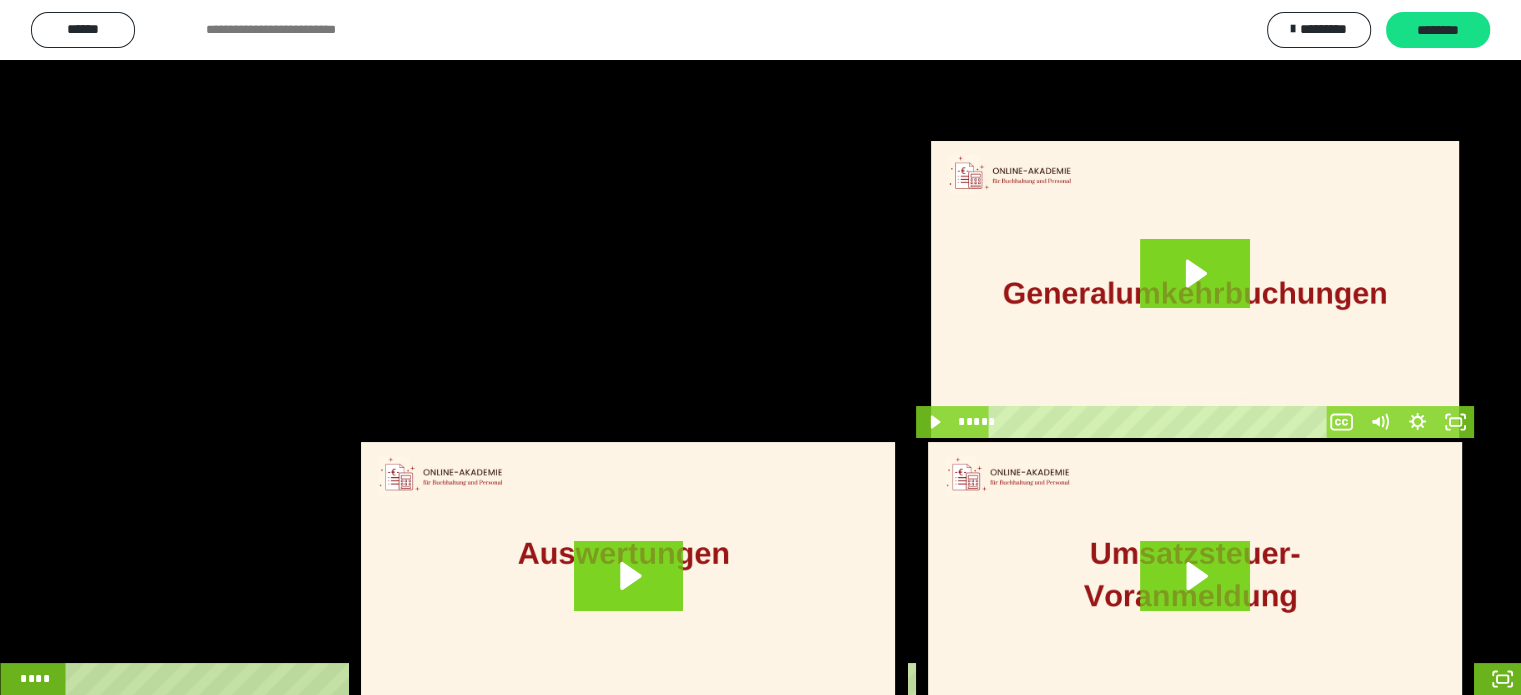 scroll, scrollTop: 3732, scrollLeft: 0, axis: vertical 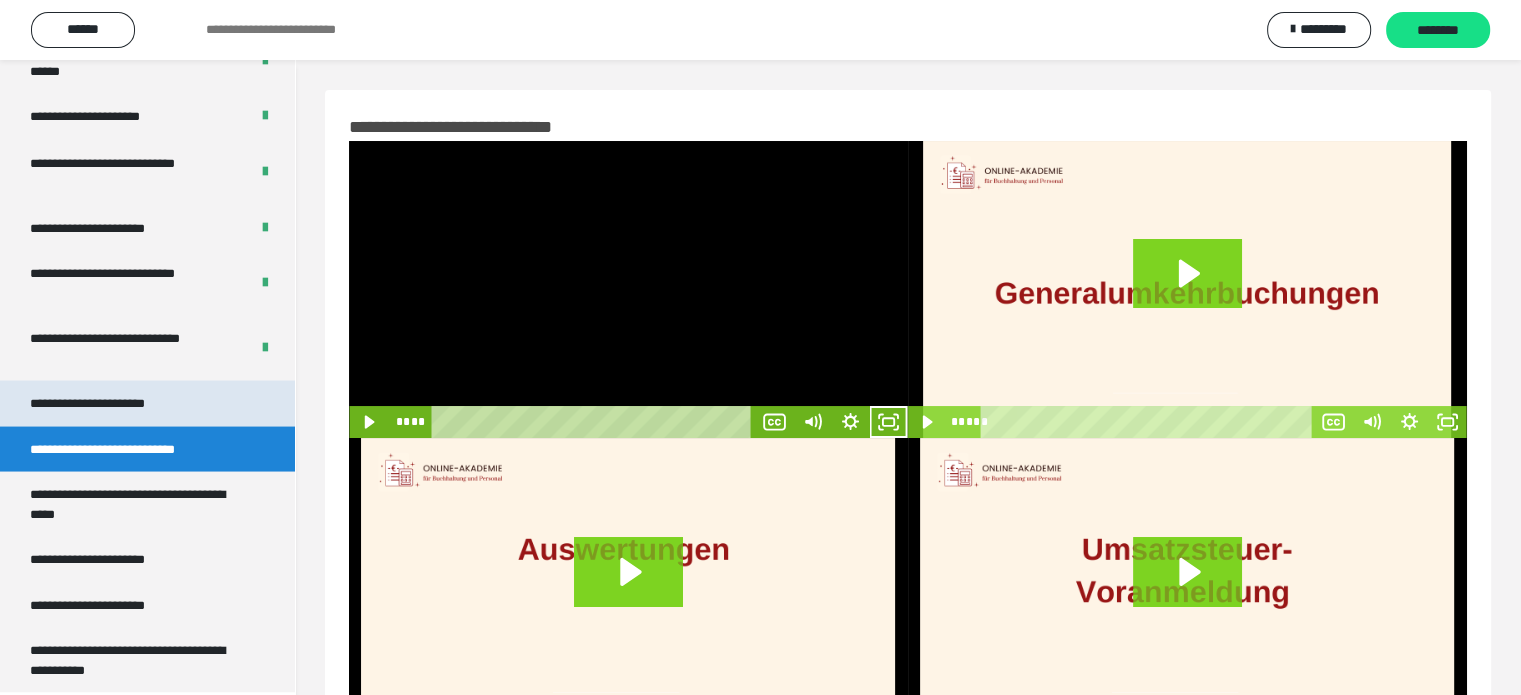 click on "**********" at bounding box center (147, 403) 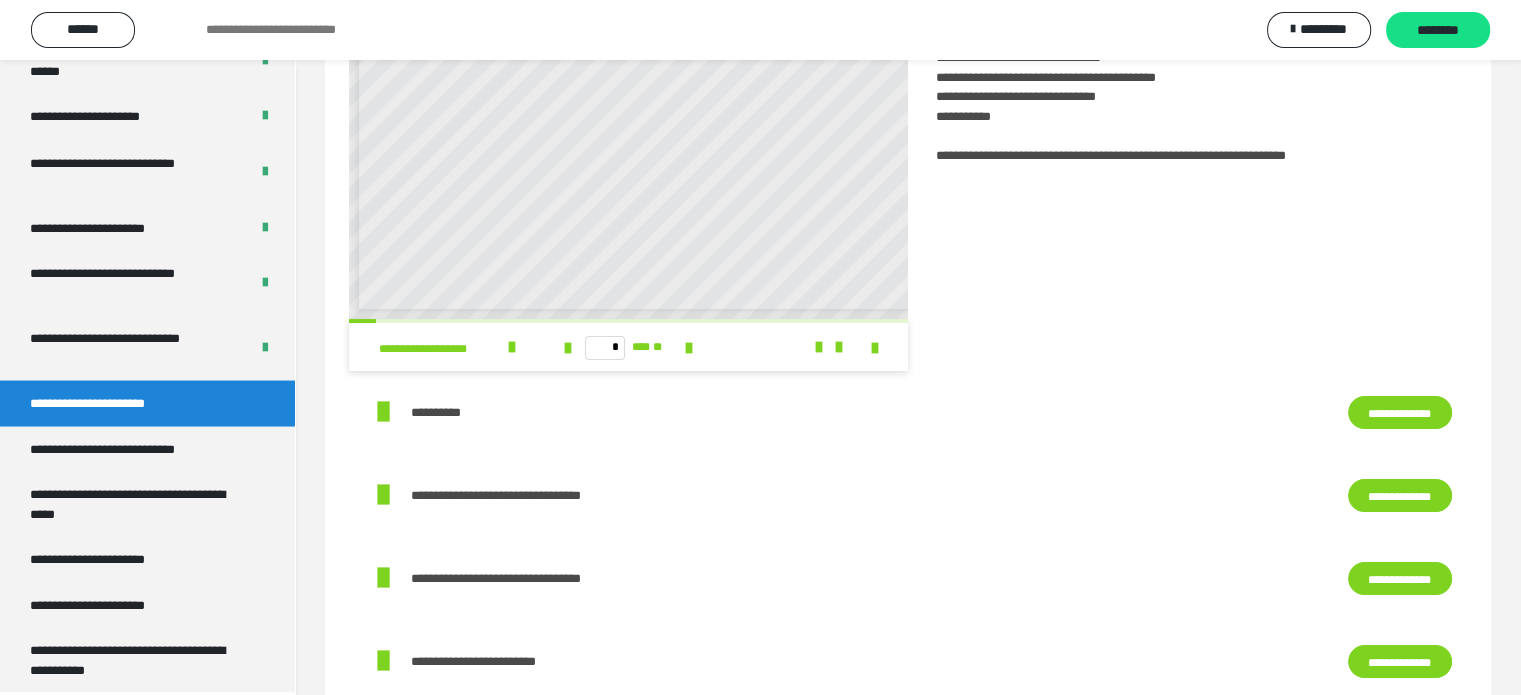 scroll, scrollTop: 0, scrollLeft: 0, axis: both 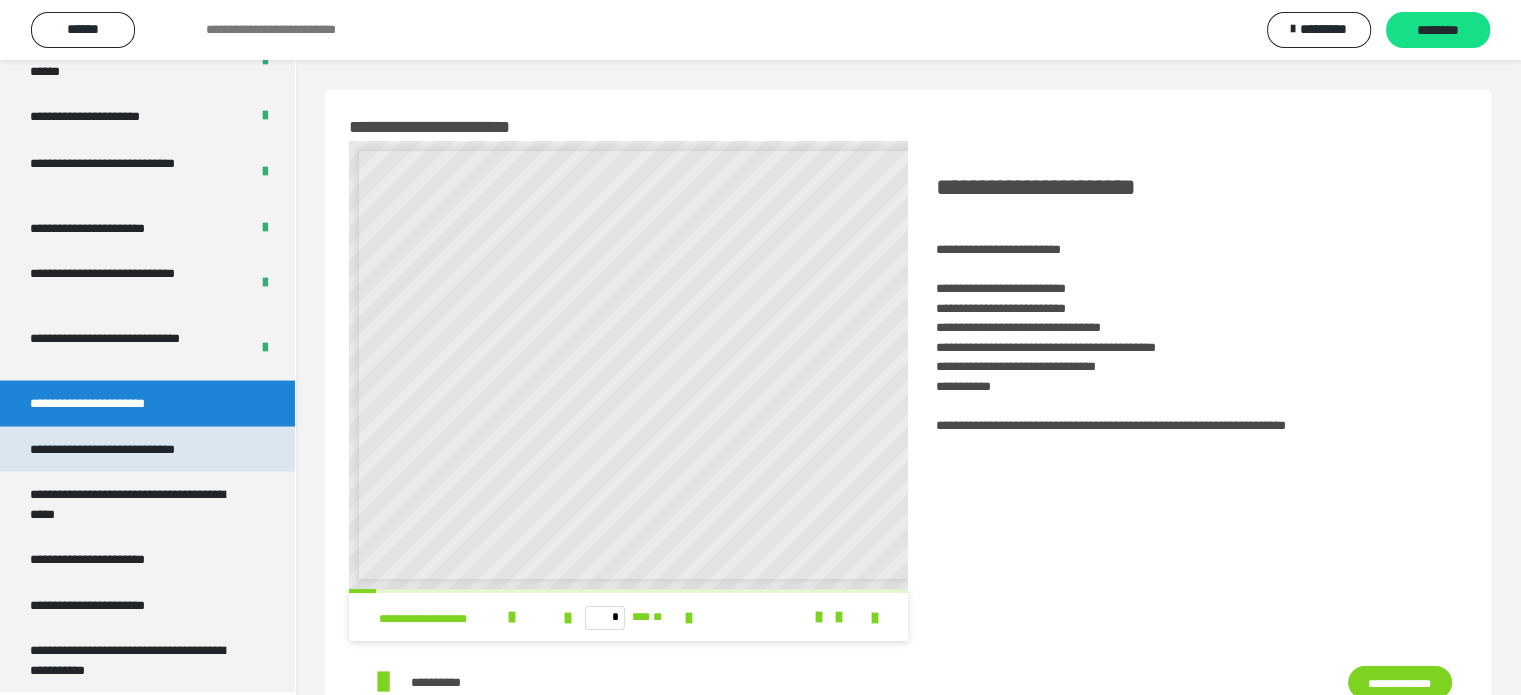 click on "**********" at bounding box center [129, 449] 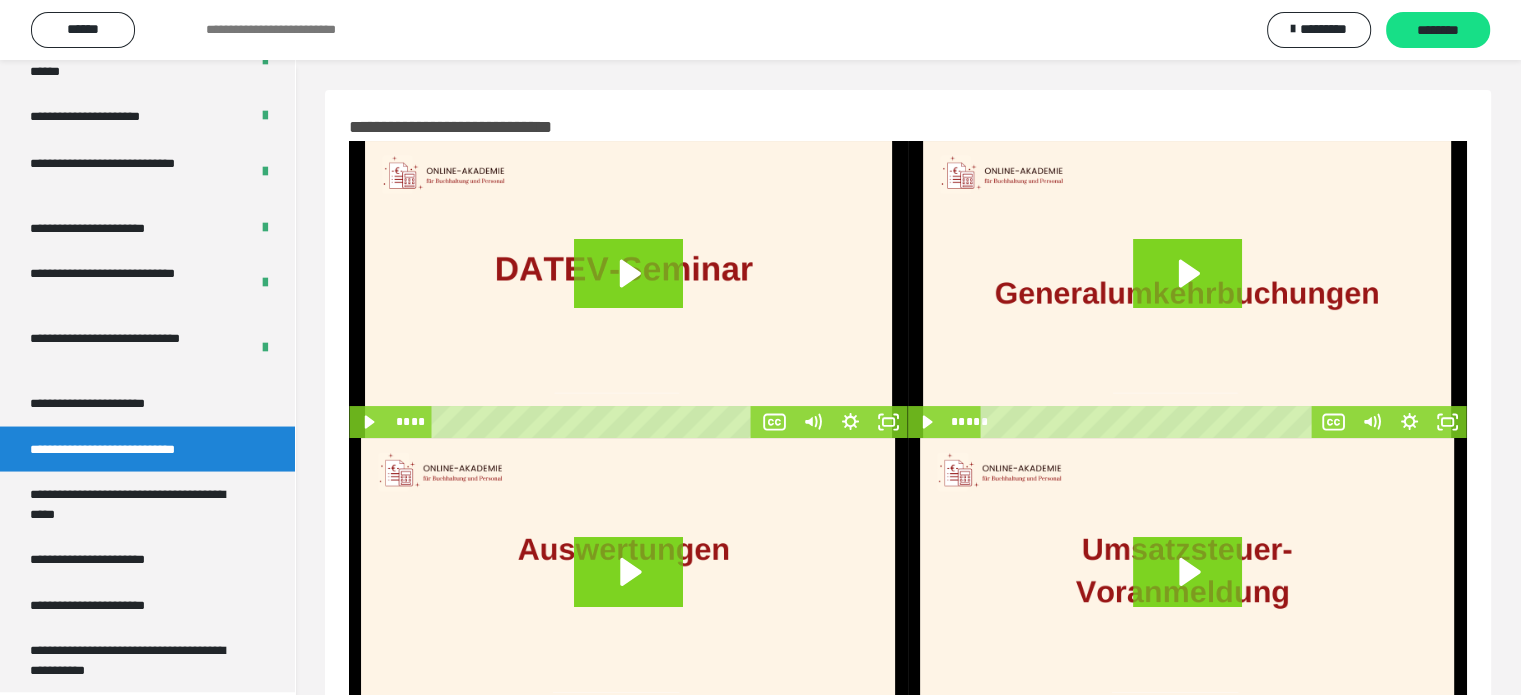 drag, startPoint x: 475, startPoint y: 422, endPoint x: 405, endPoint y: 432, distance: 70.71068 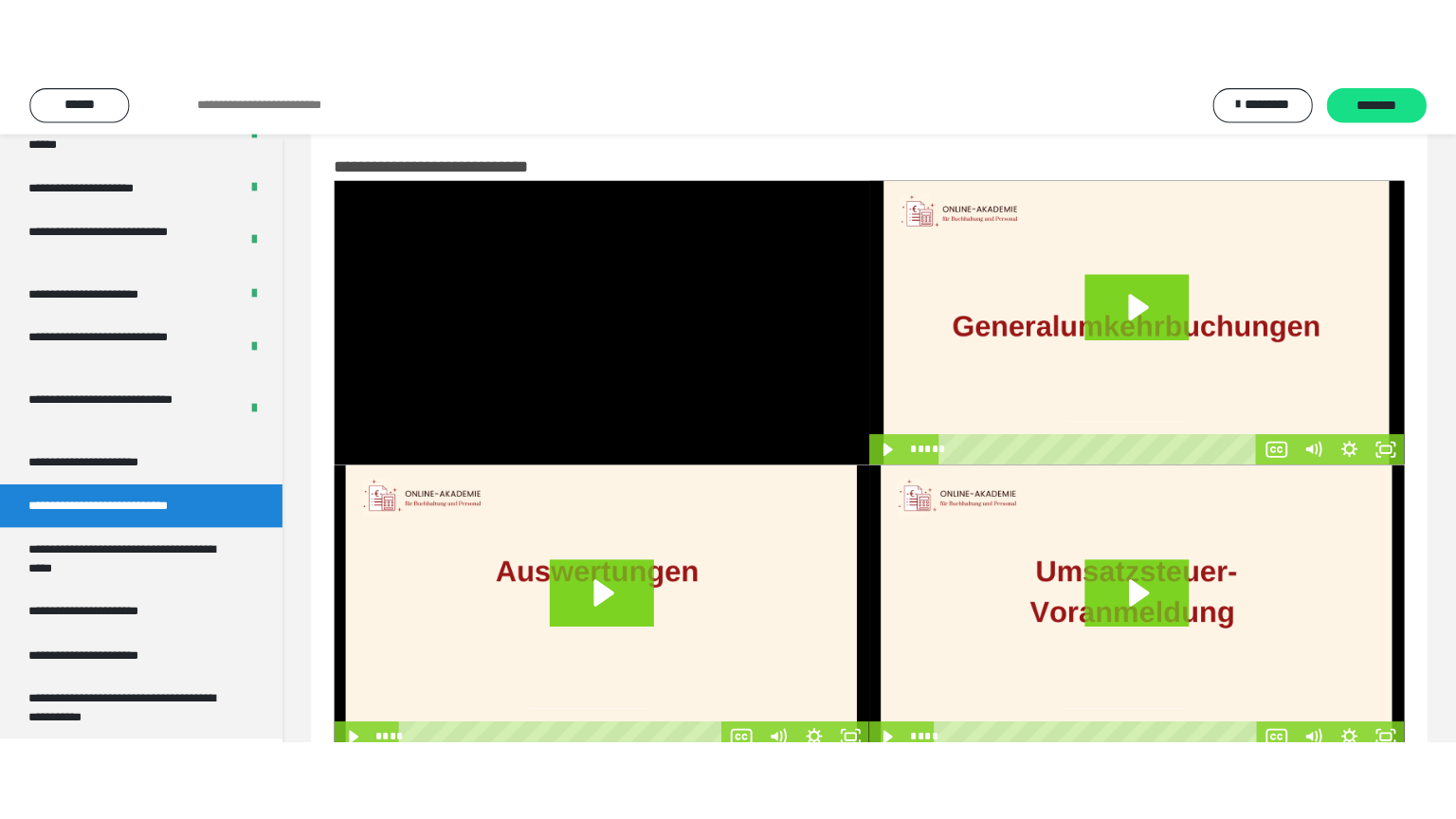 scroll, scrollTop: 0, scrollLeft: 0, axis: both 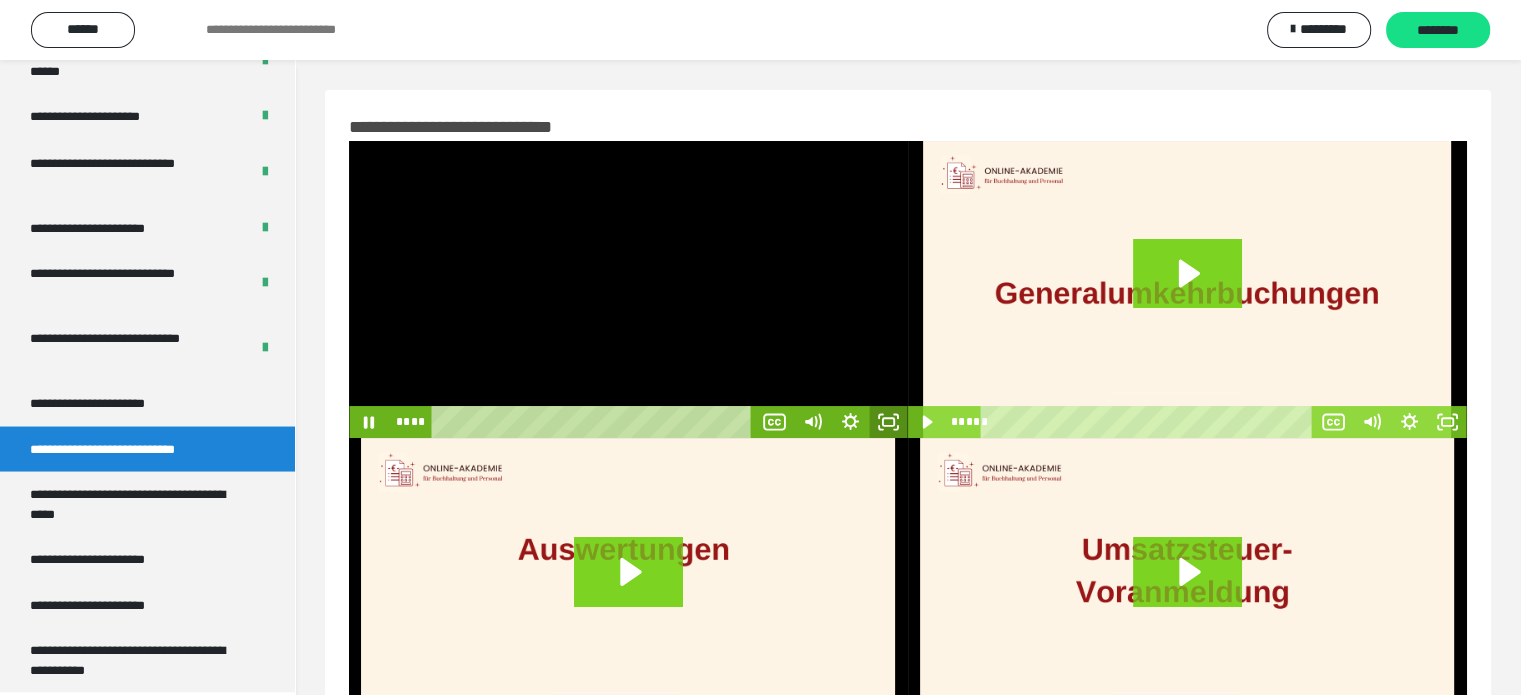 click 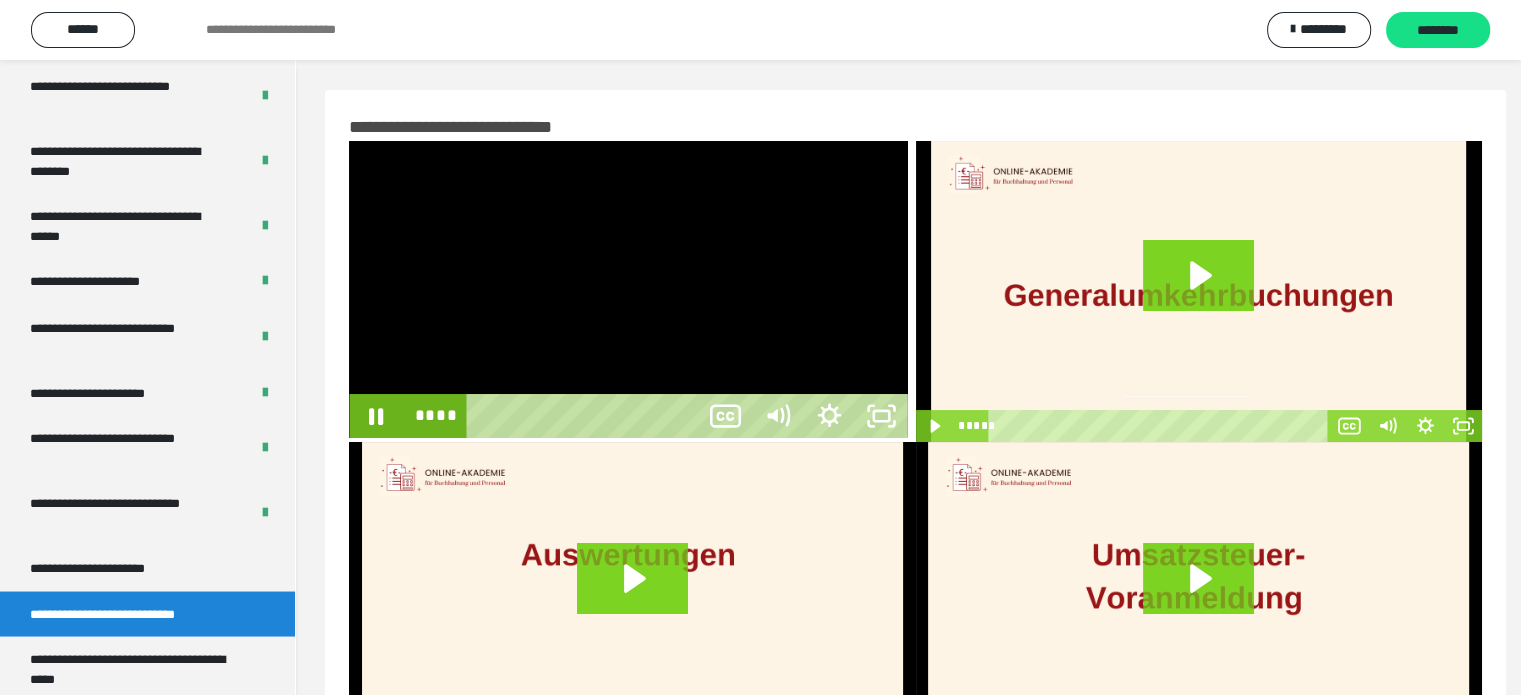 scroll, scrollTop: 3563, scrollLeft: 0, axis: vertical 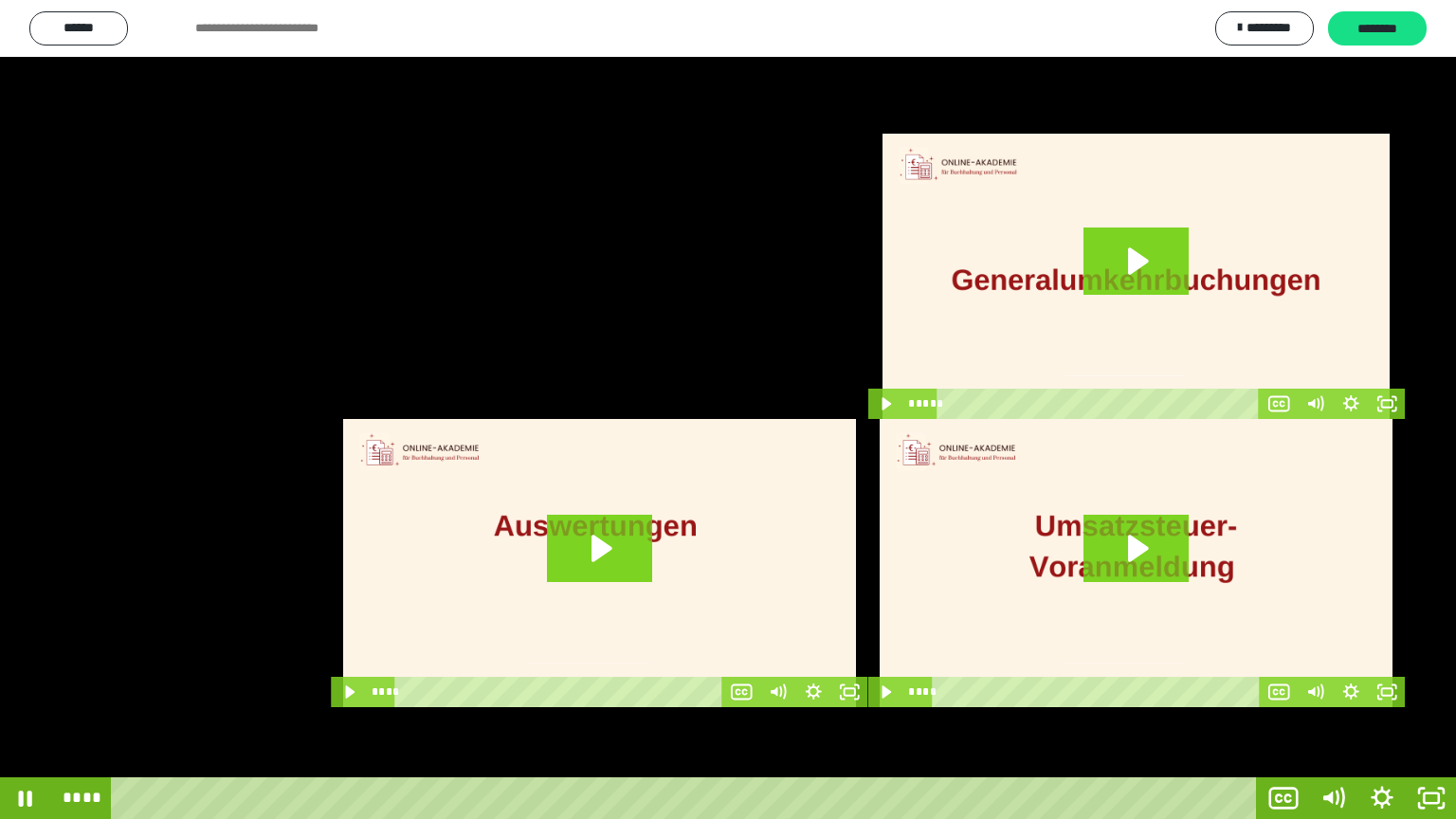 click at bounding box center [728, 410] 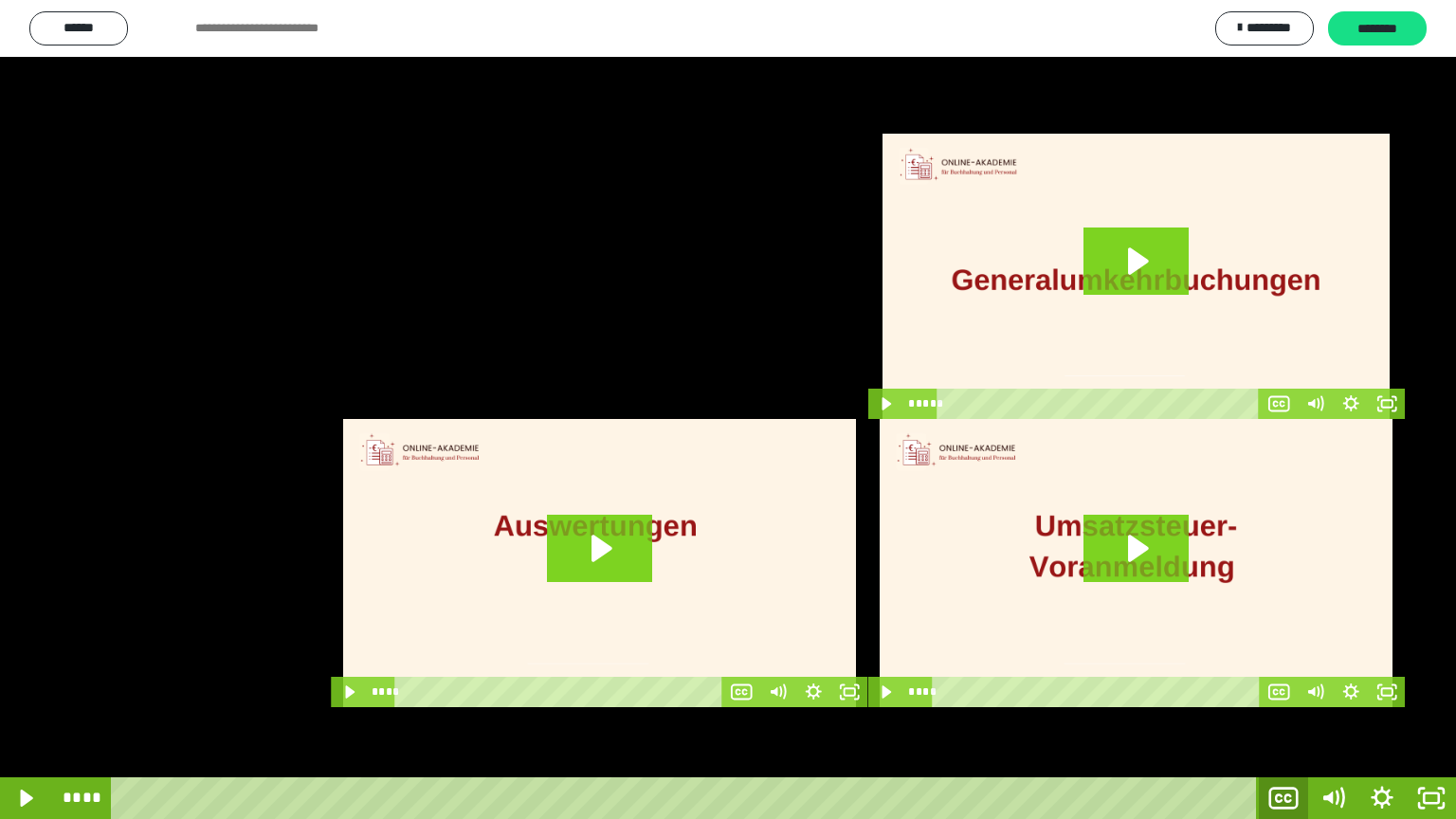 click 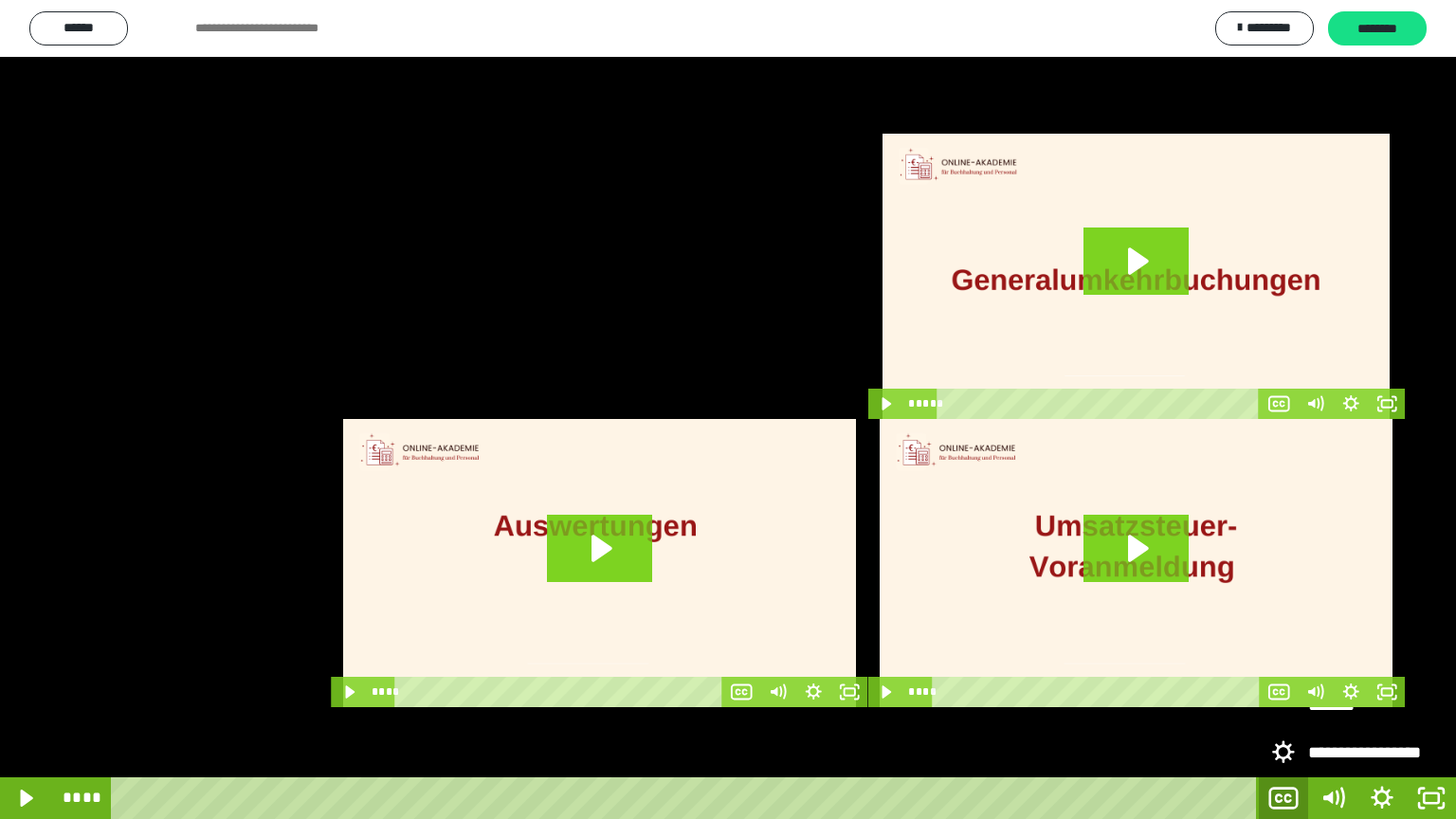 click 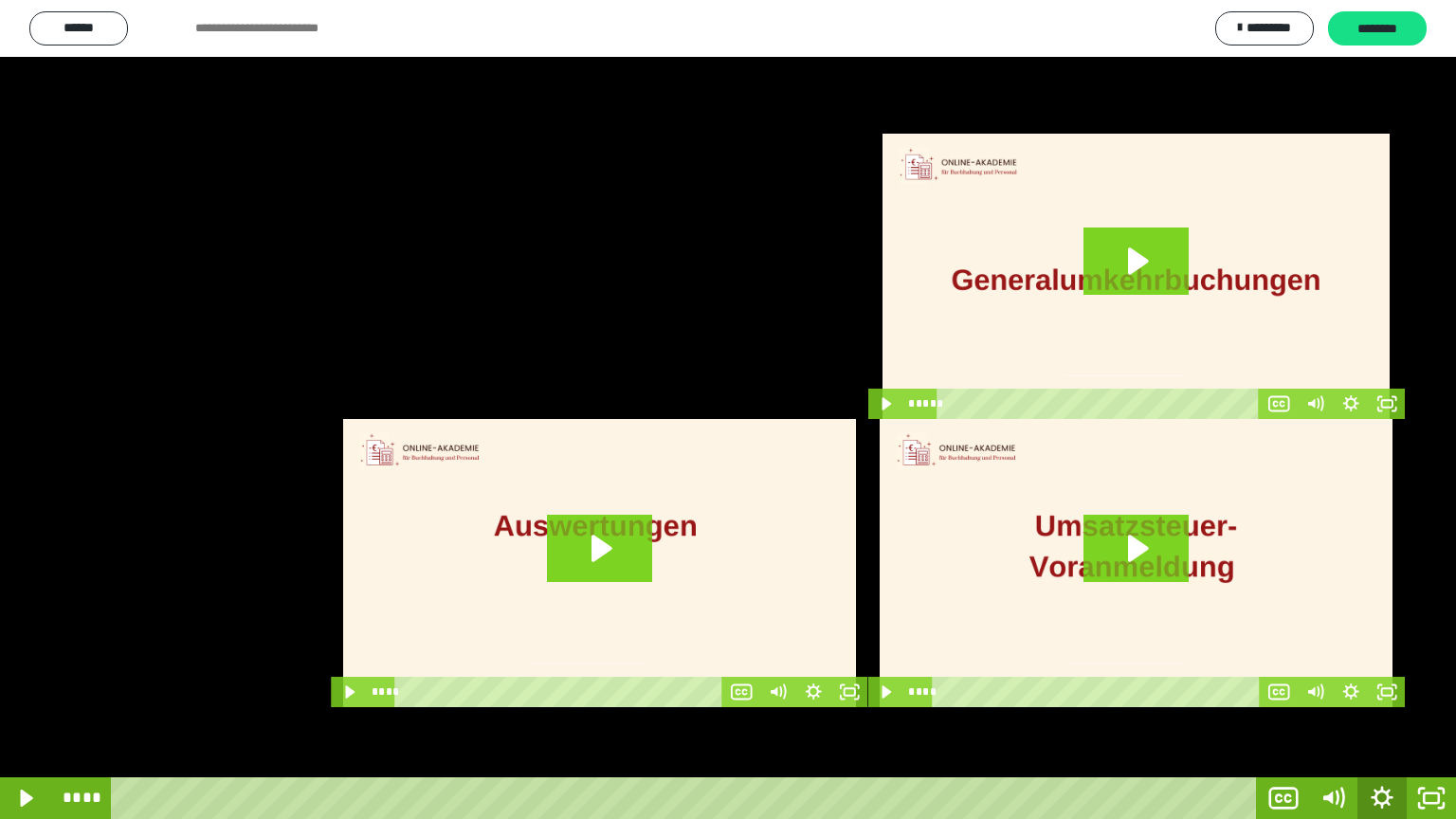 click 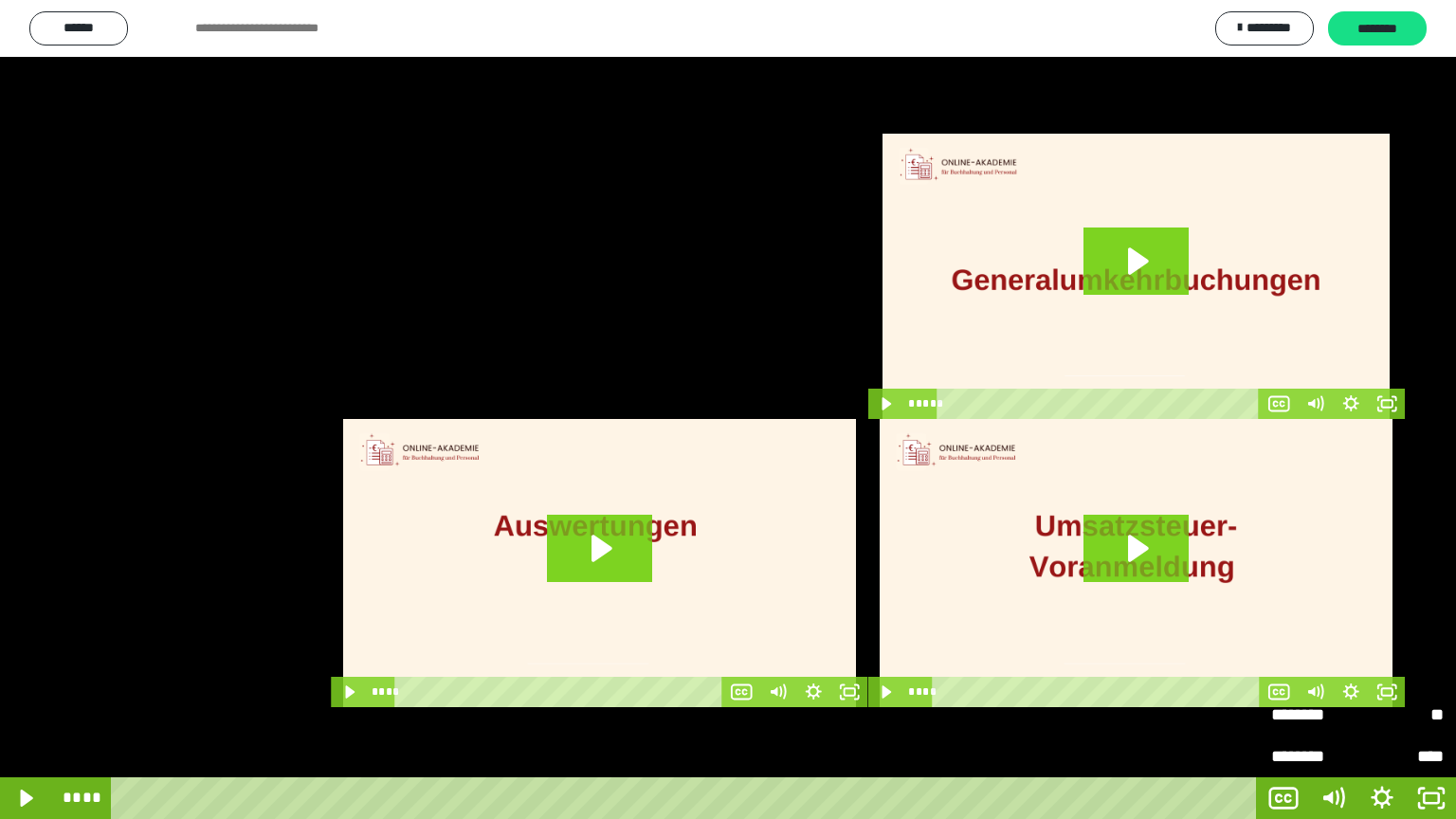 click on "****" at bounding box center (1400, 754) 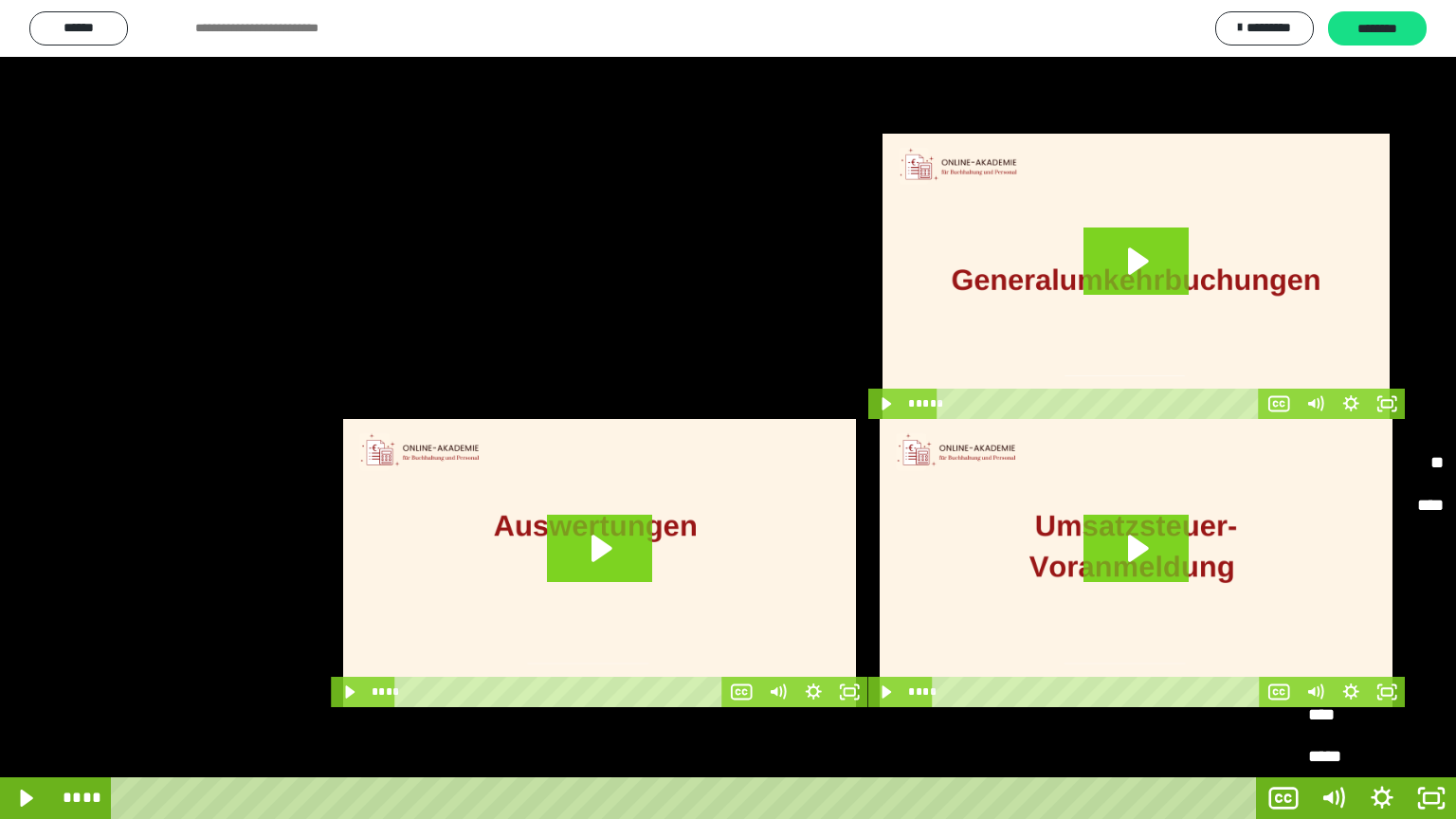 click on "********" at bounding box center [1314, 505] 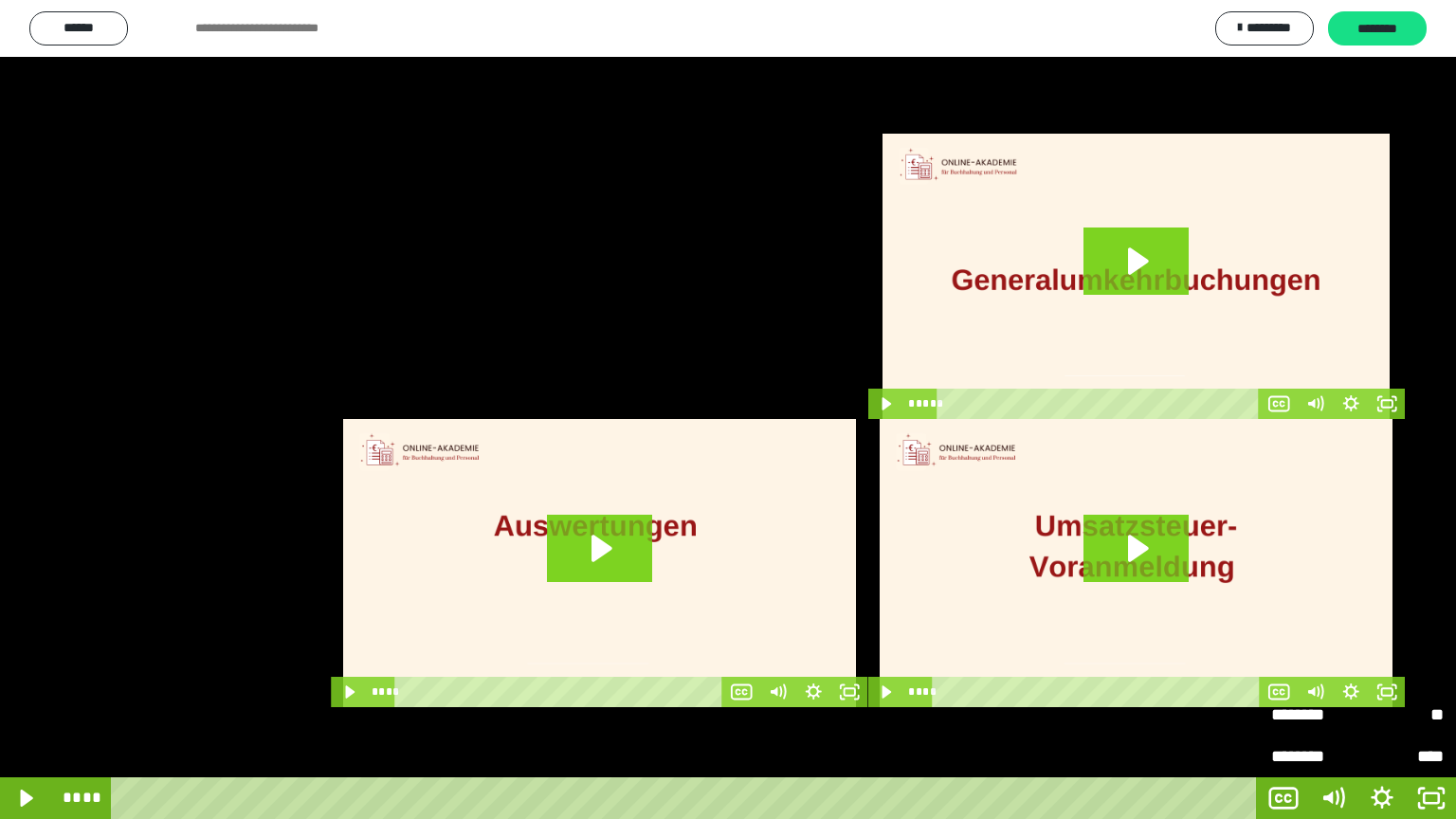 click at bounding box center (728, 410) 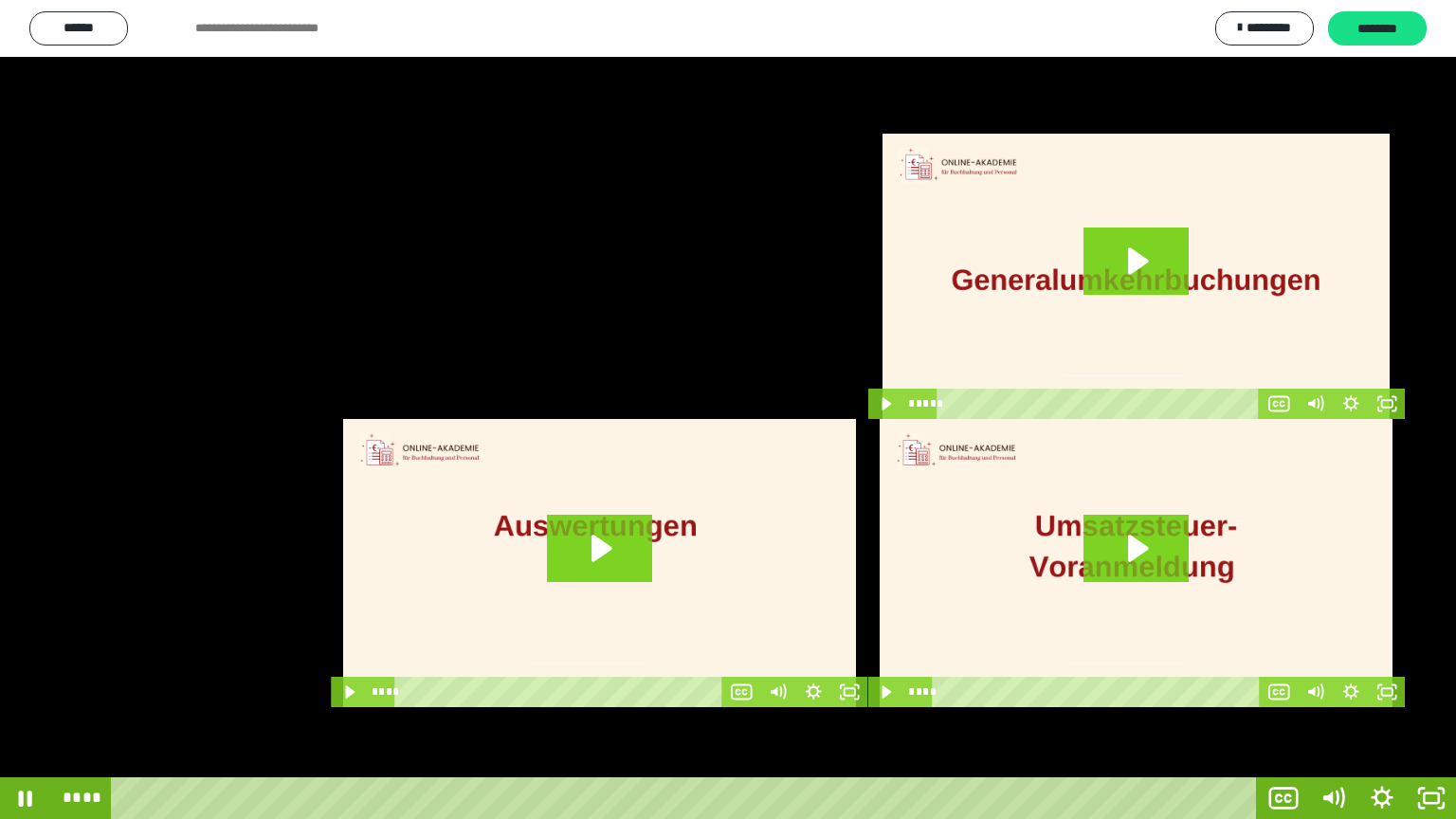 click at bounding box center (728, 410) 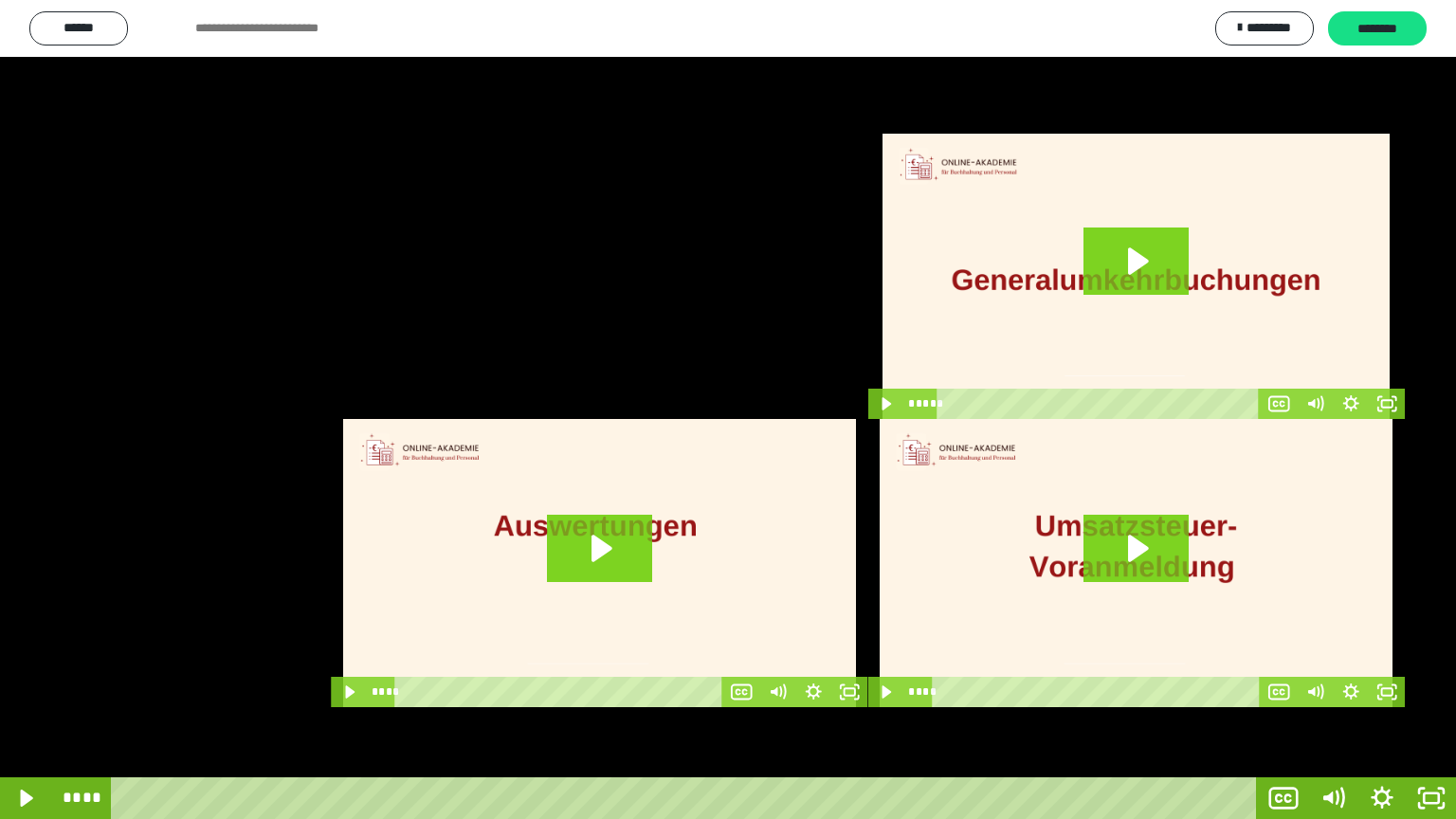 type 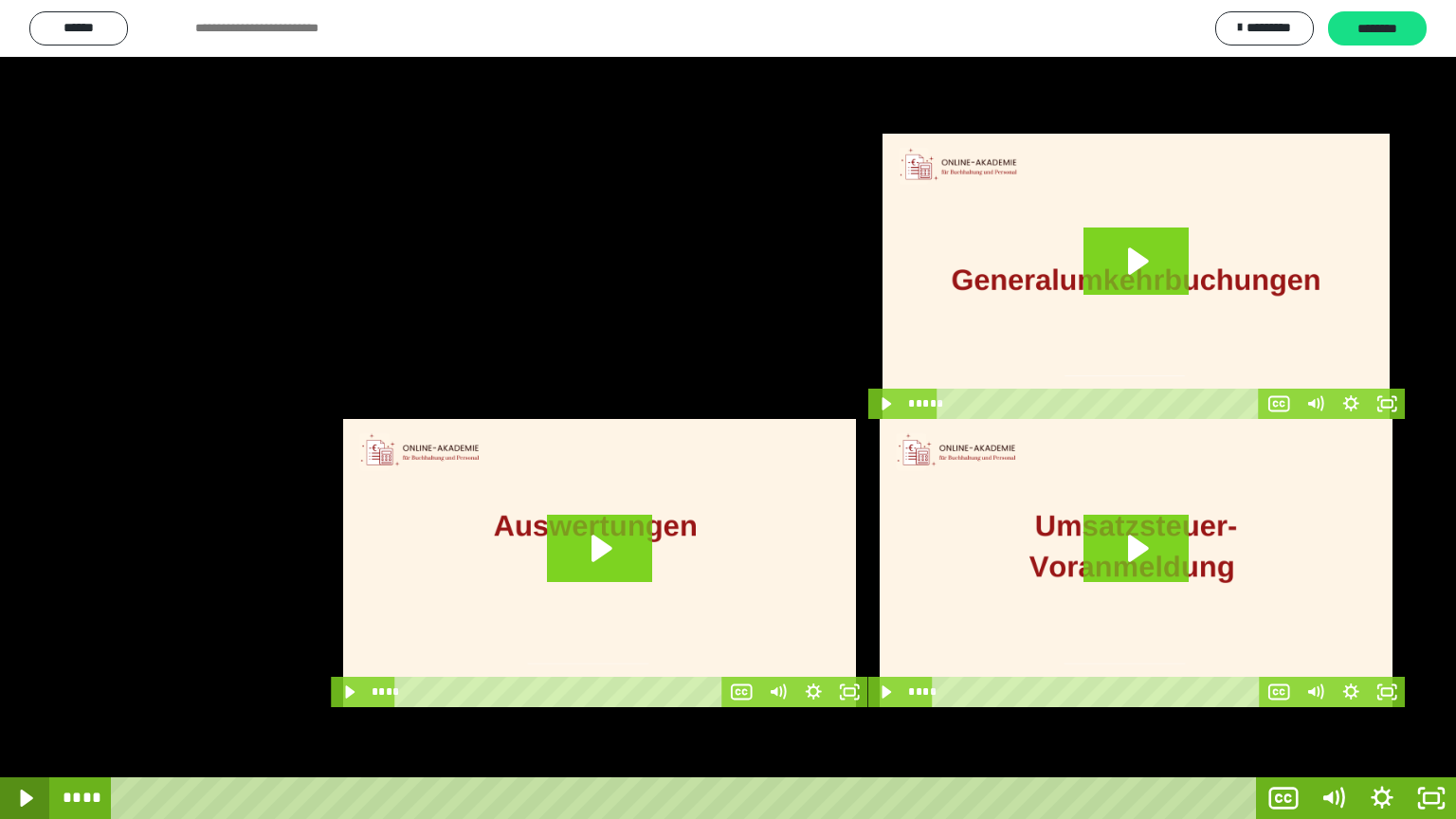 click 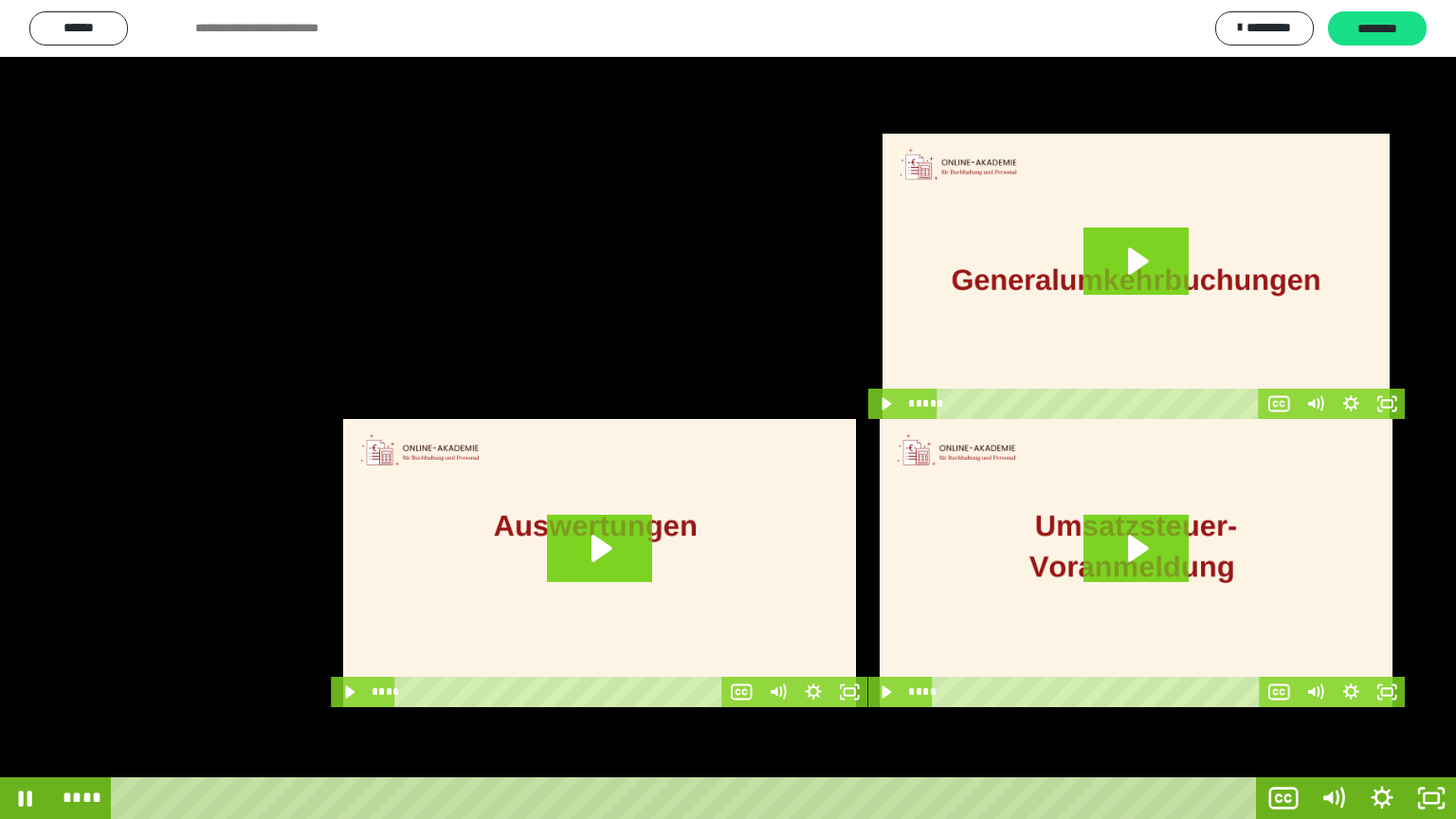 type 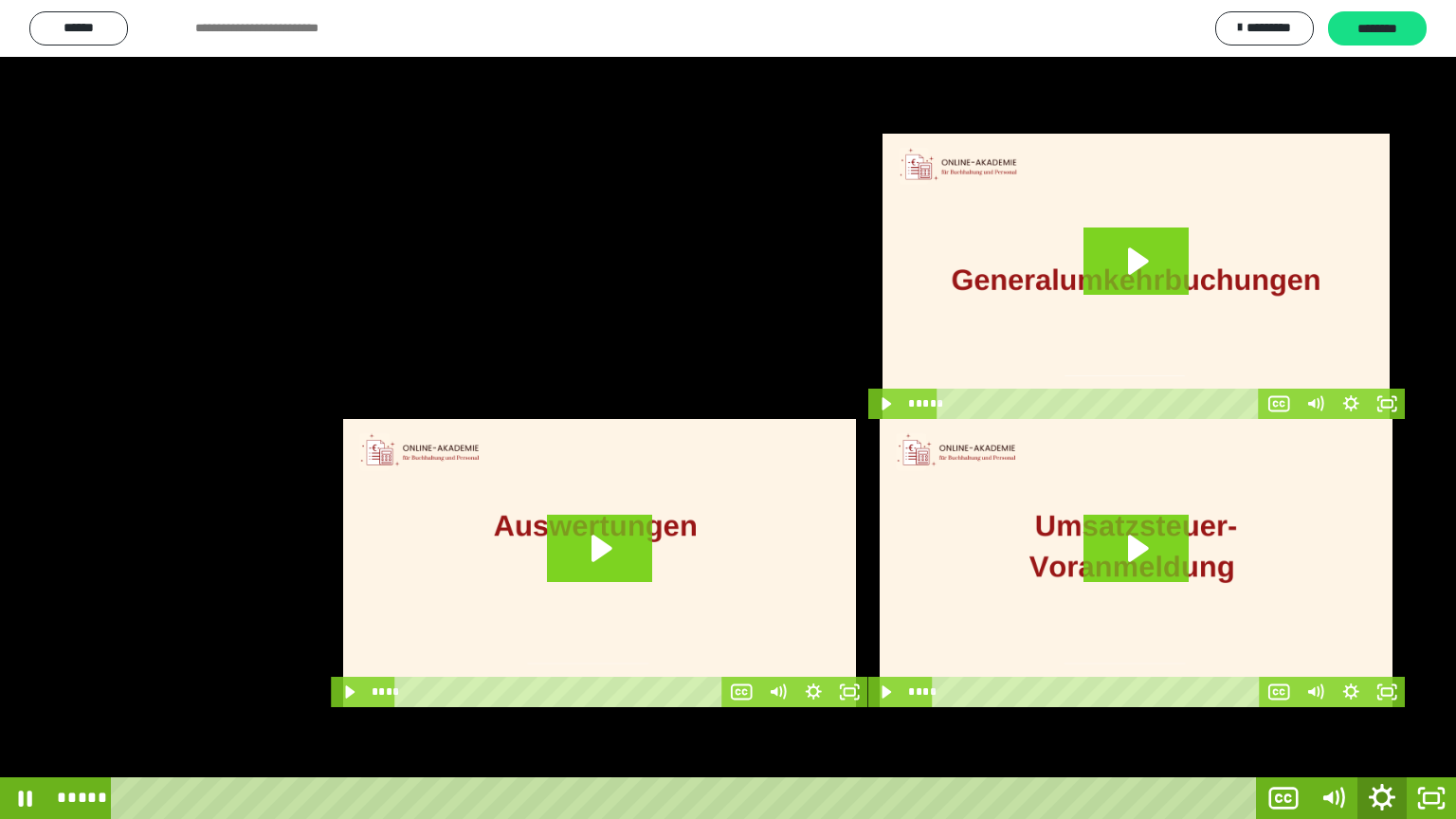 click 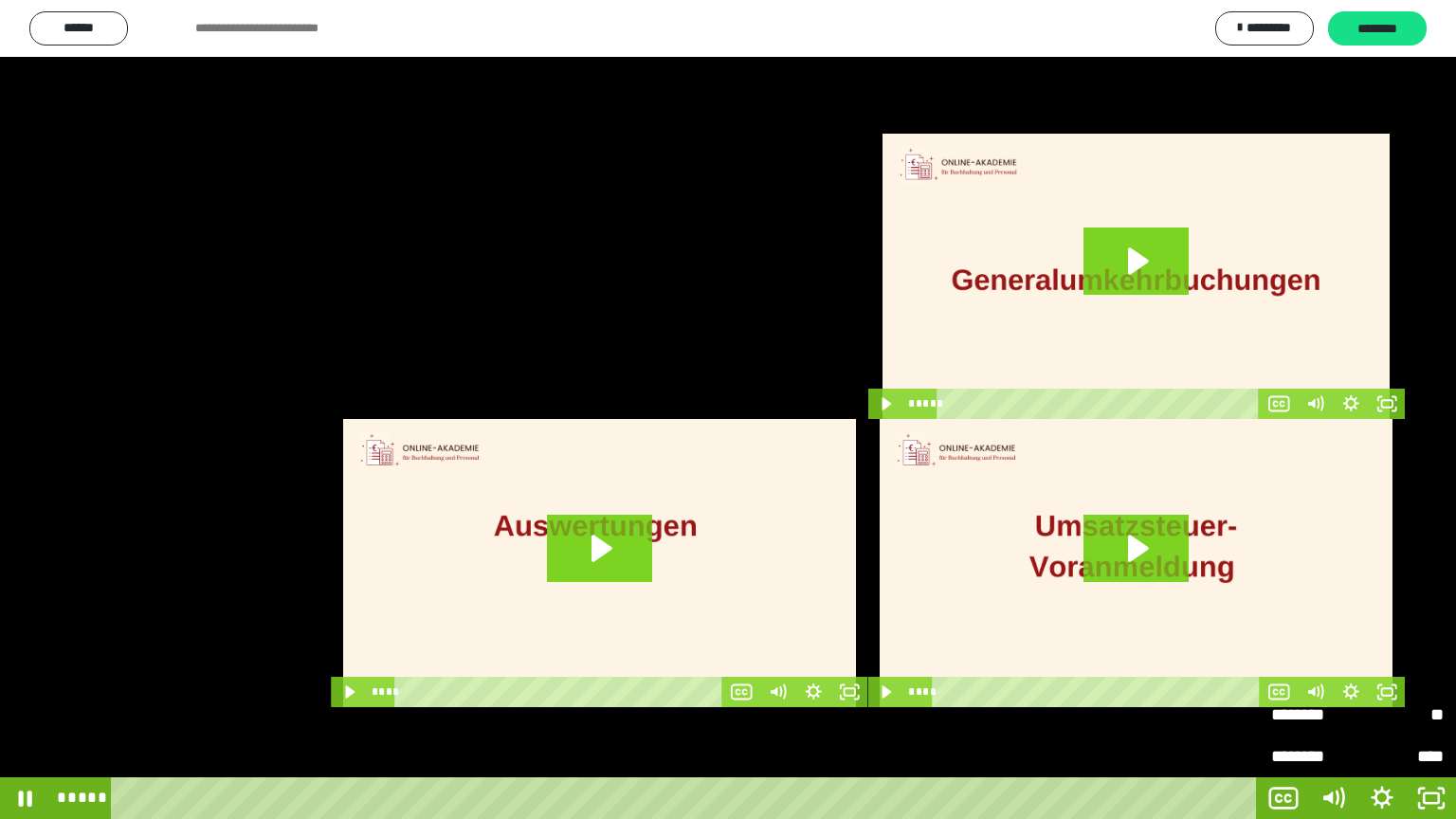click on "****" at bounding box center (1400, 748) 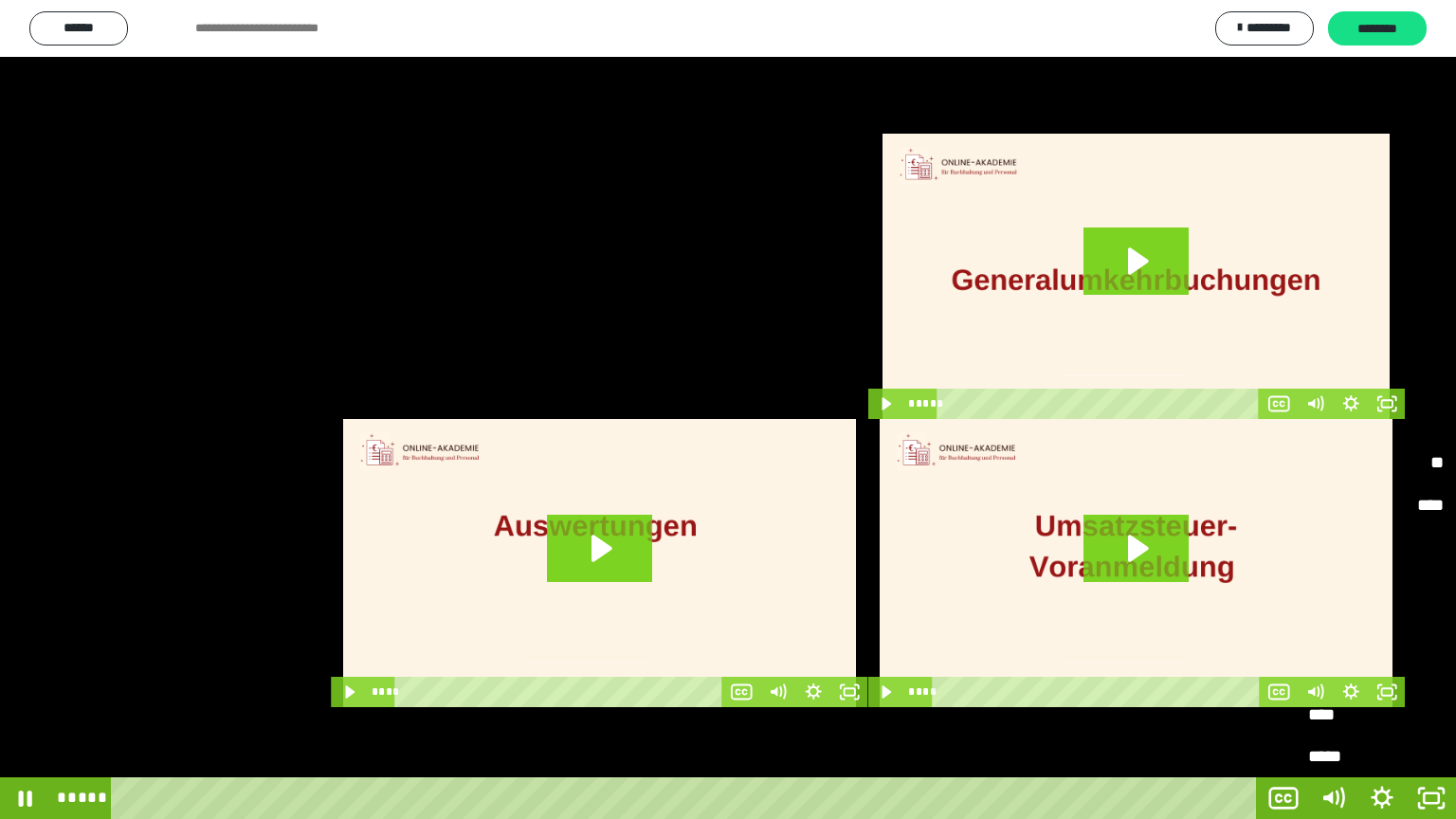 click on "****" at bounding box center [1357, 716] 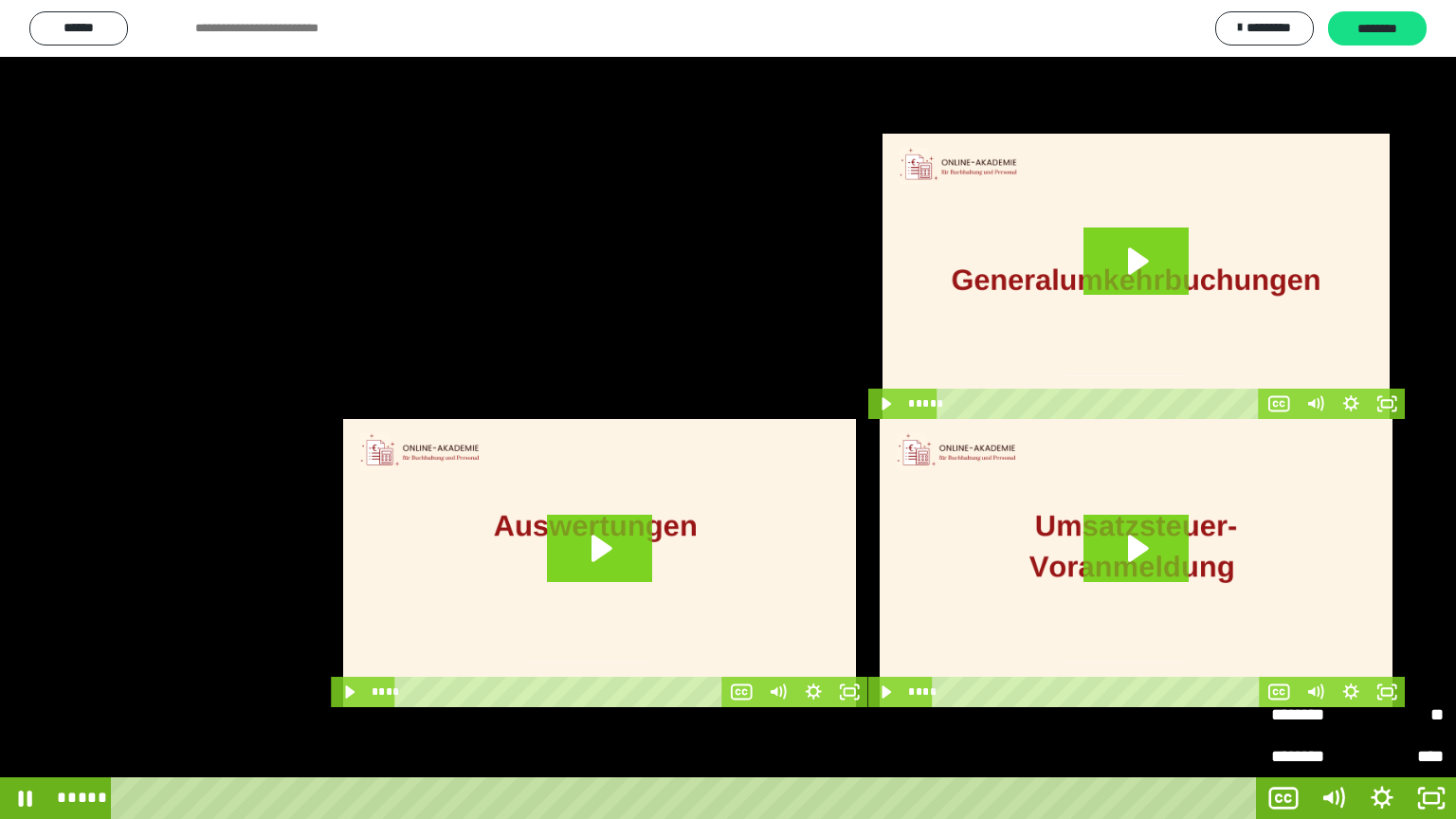 click at bounding box center [728, 410] 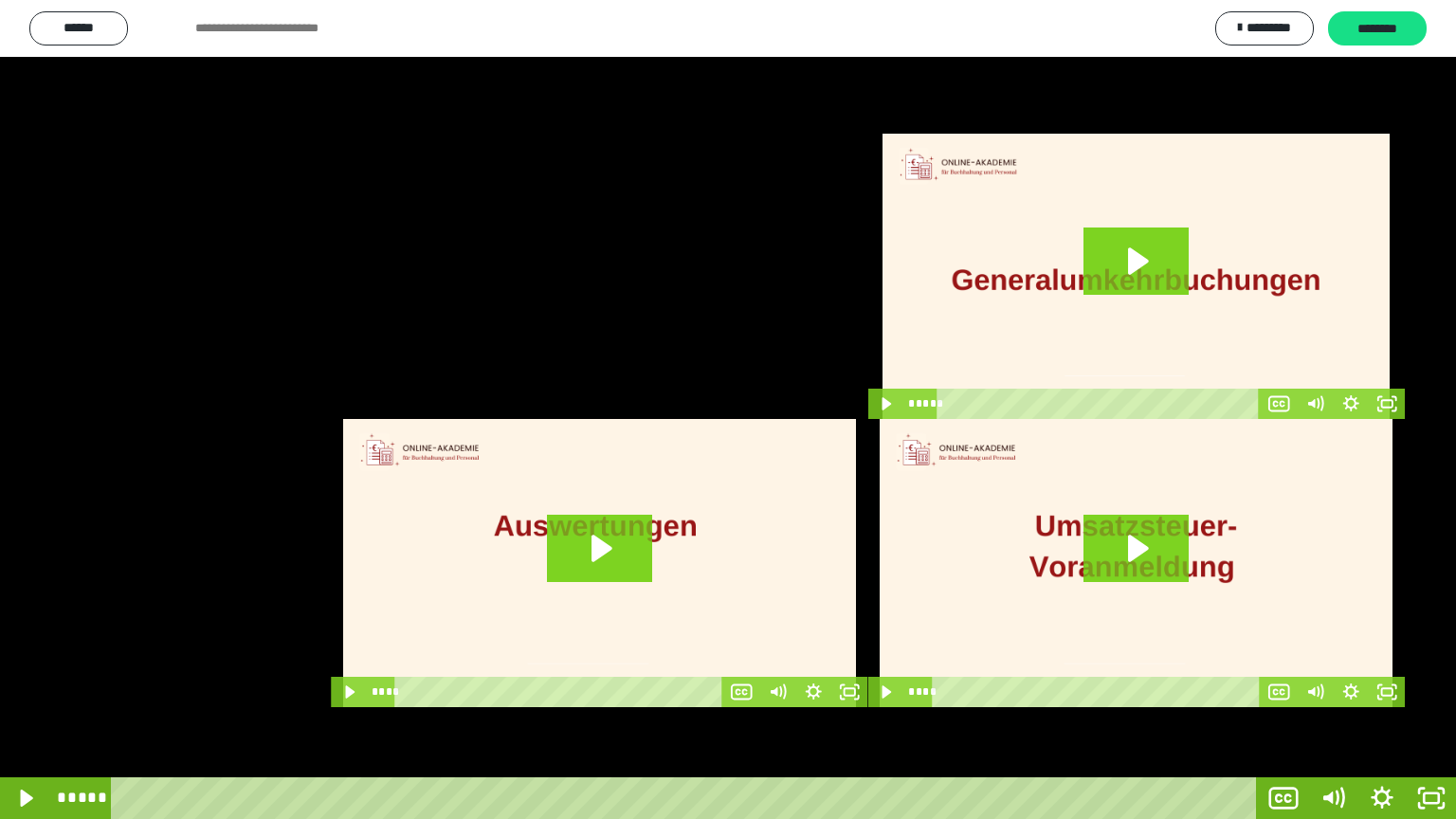 click at bounding box center [728, 410] 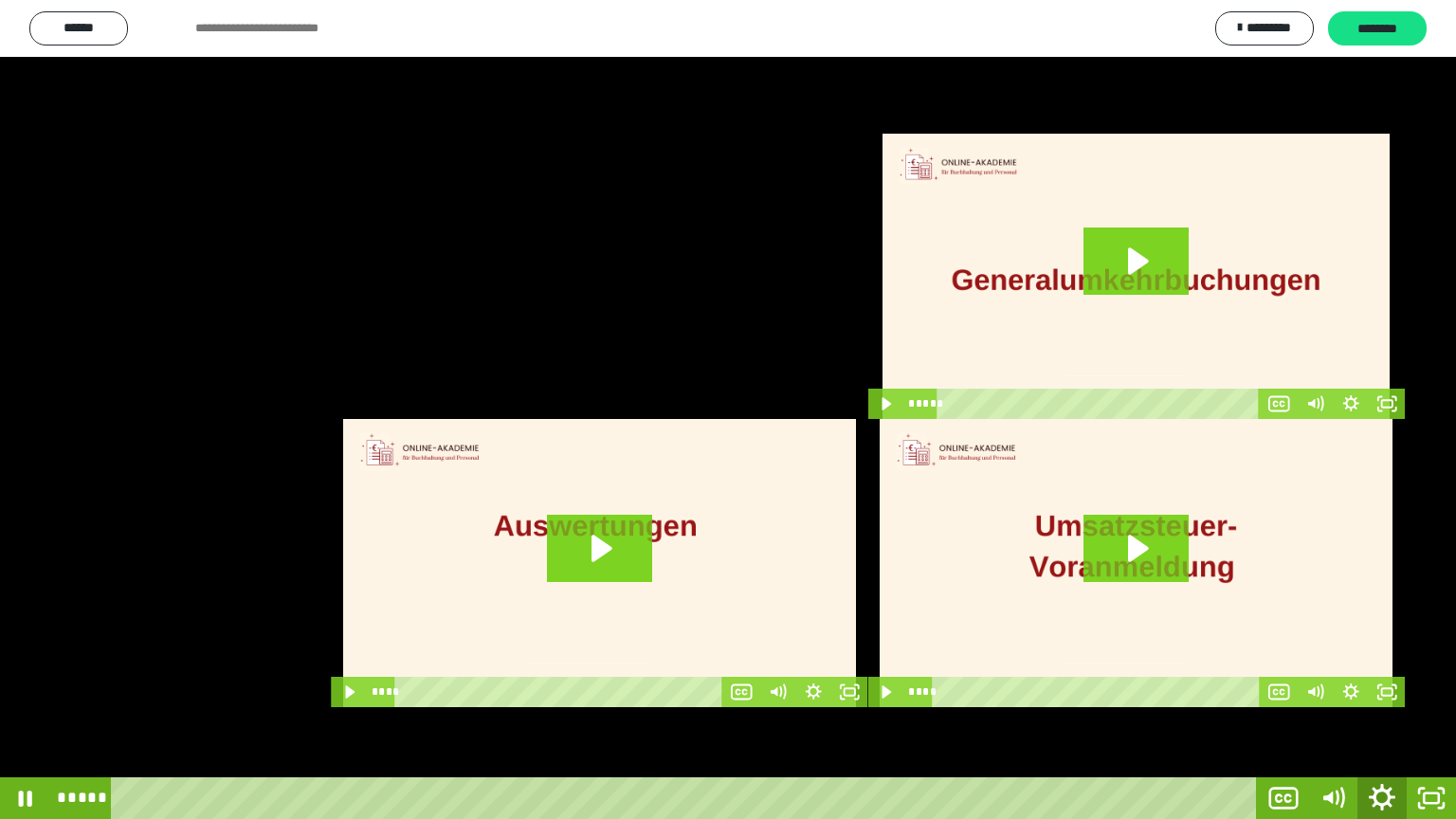click 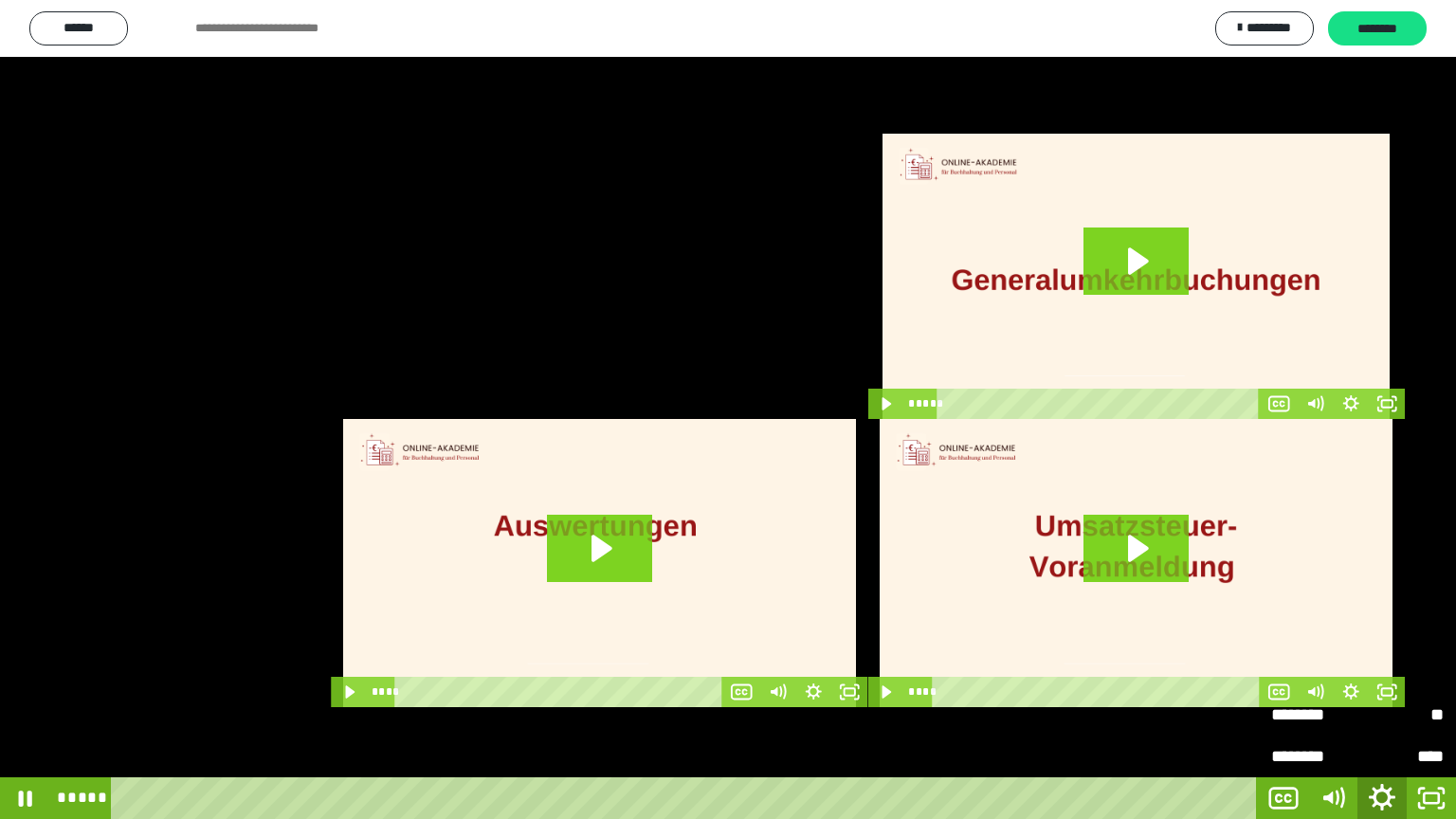 click 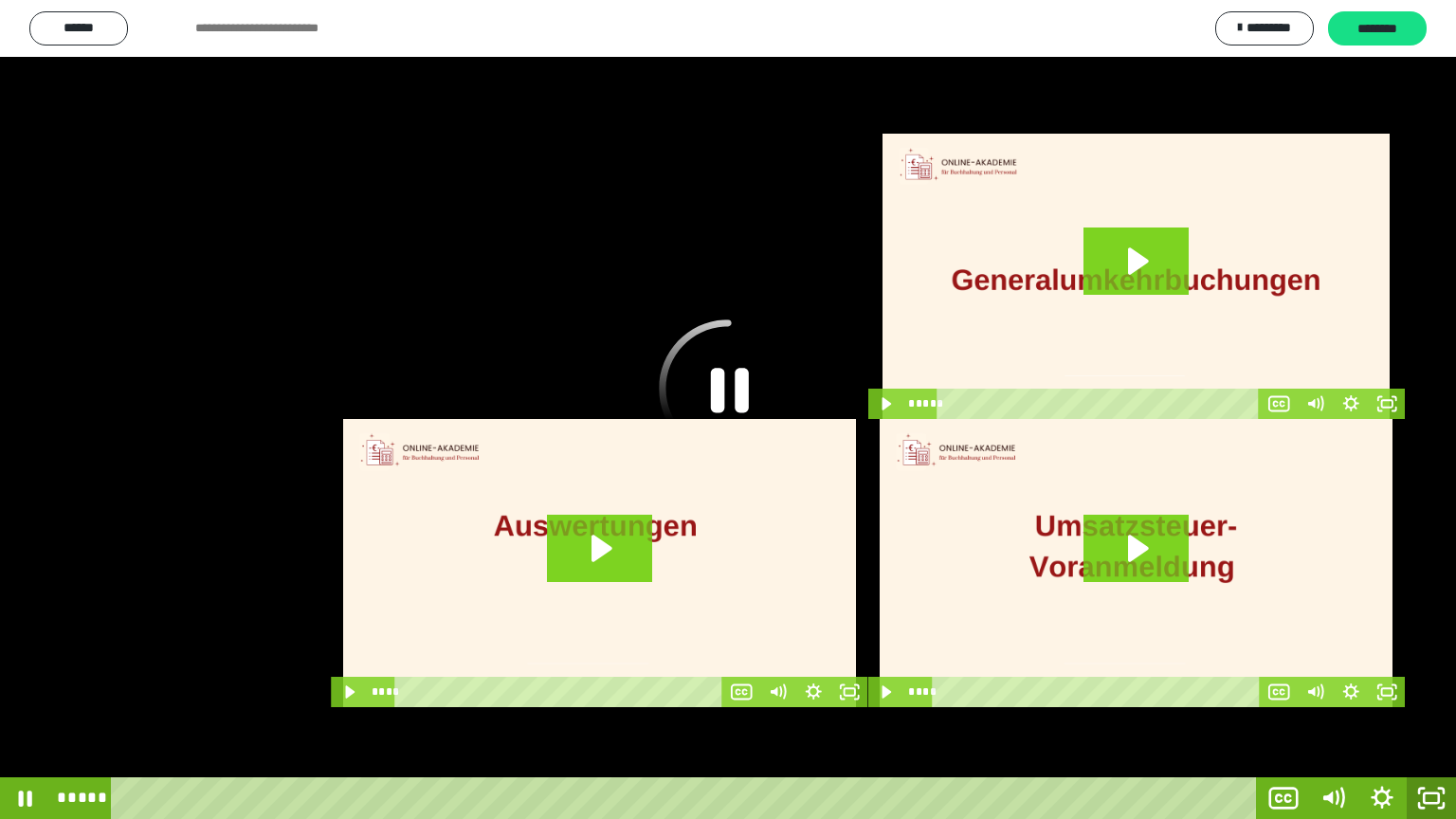 click 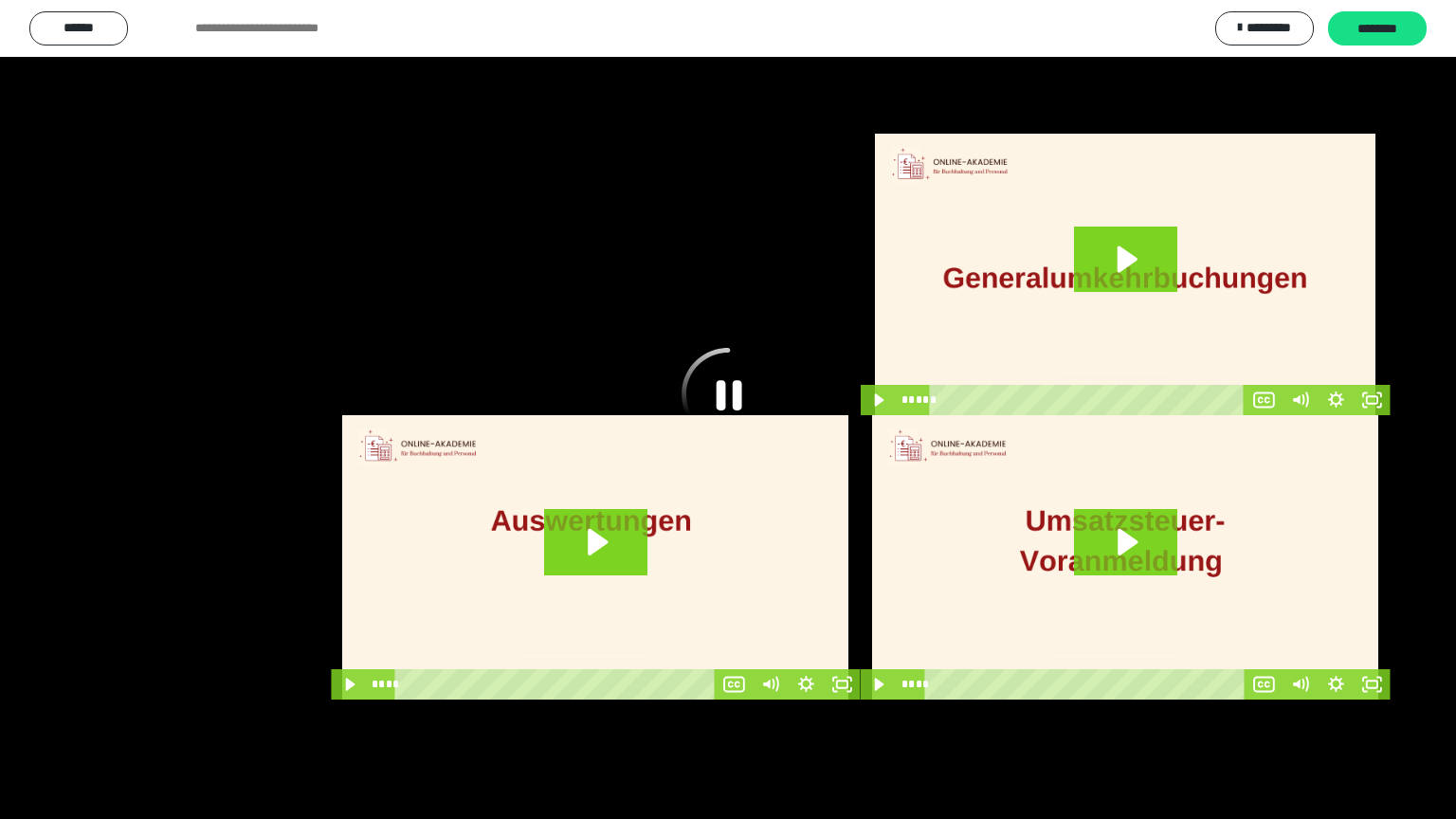 scroll, scrollTop: 3538, scrollLeft: 0, axis: vertical 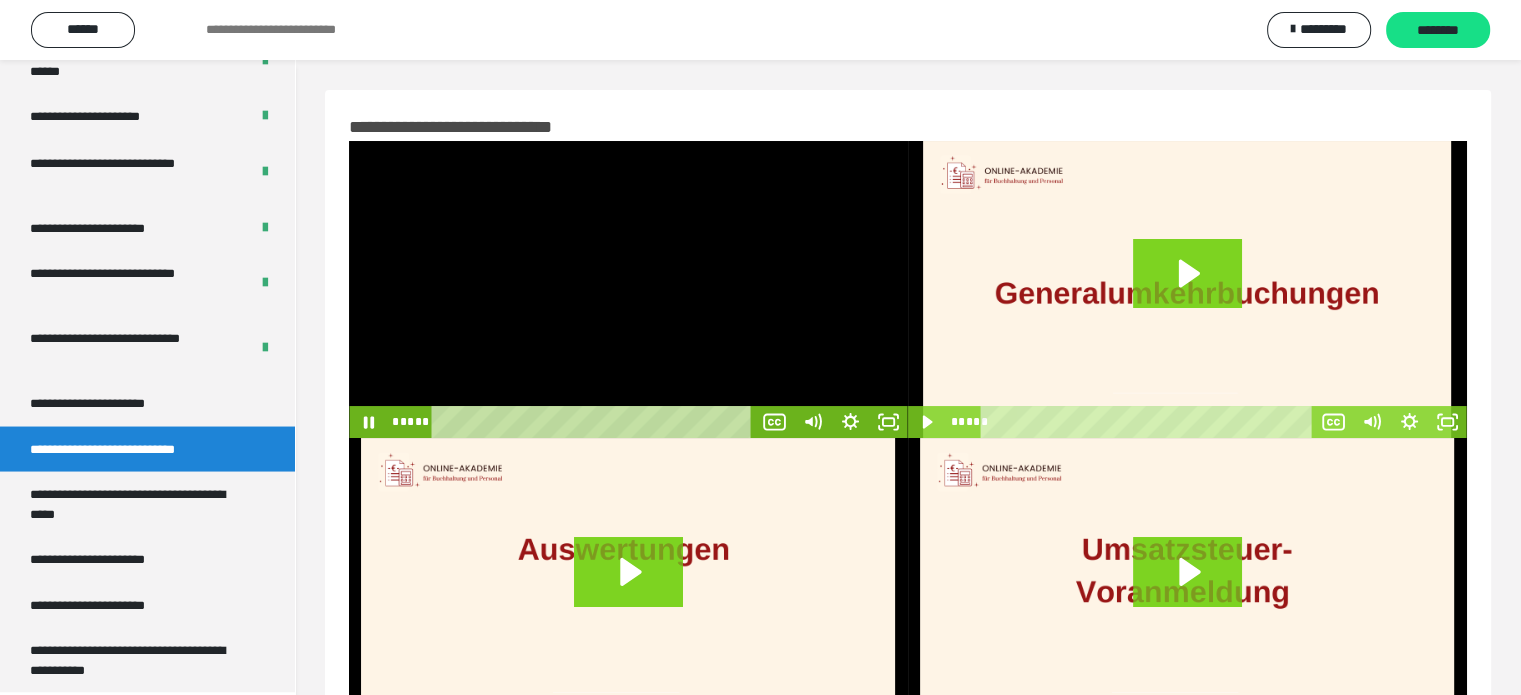 click at bounding box center [628, 289] 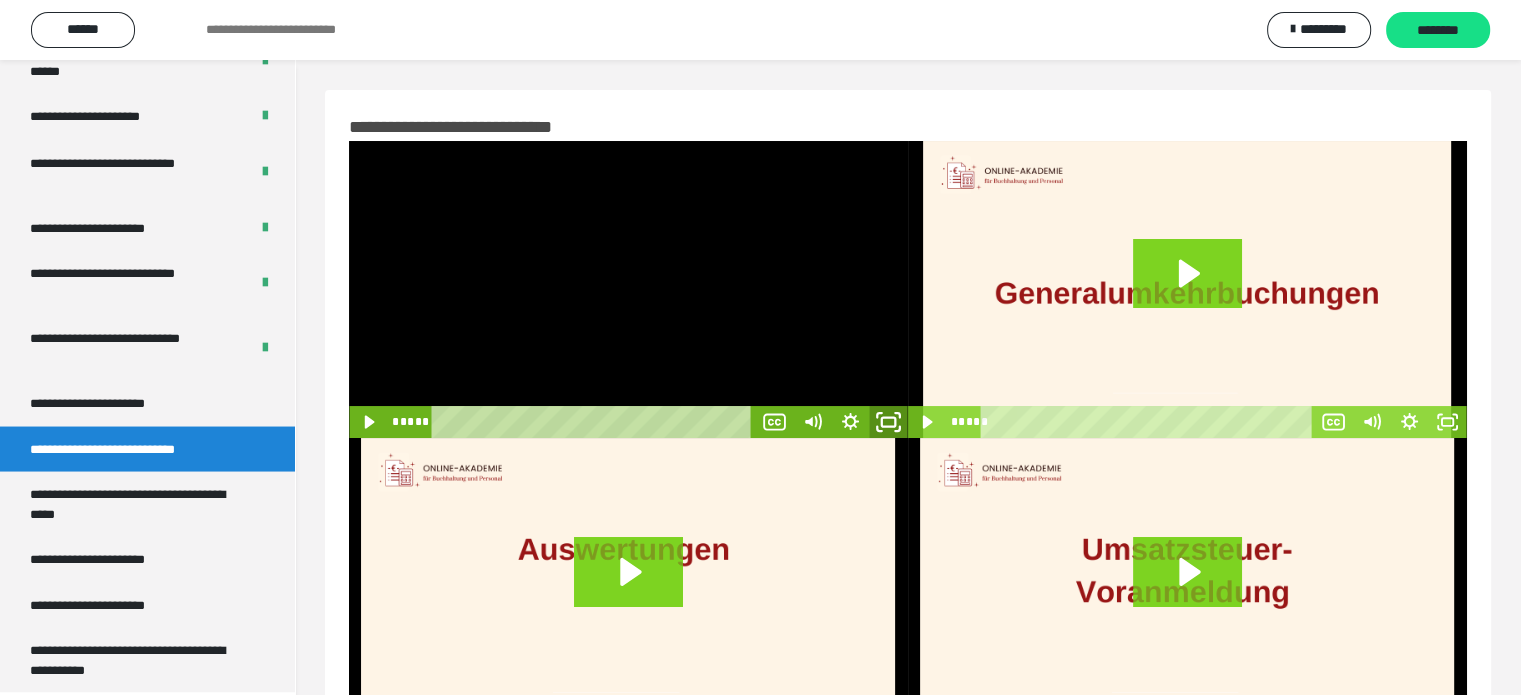 click 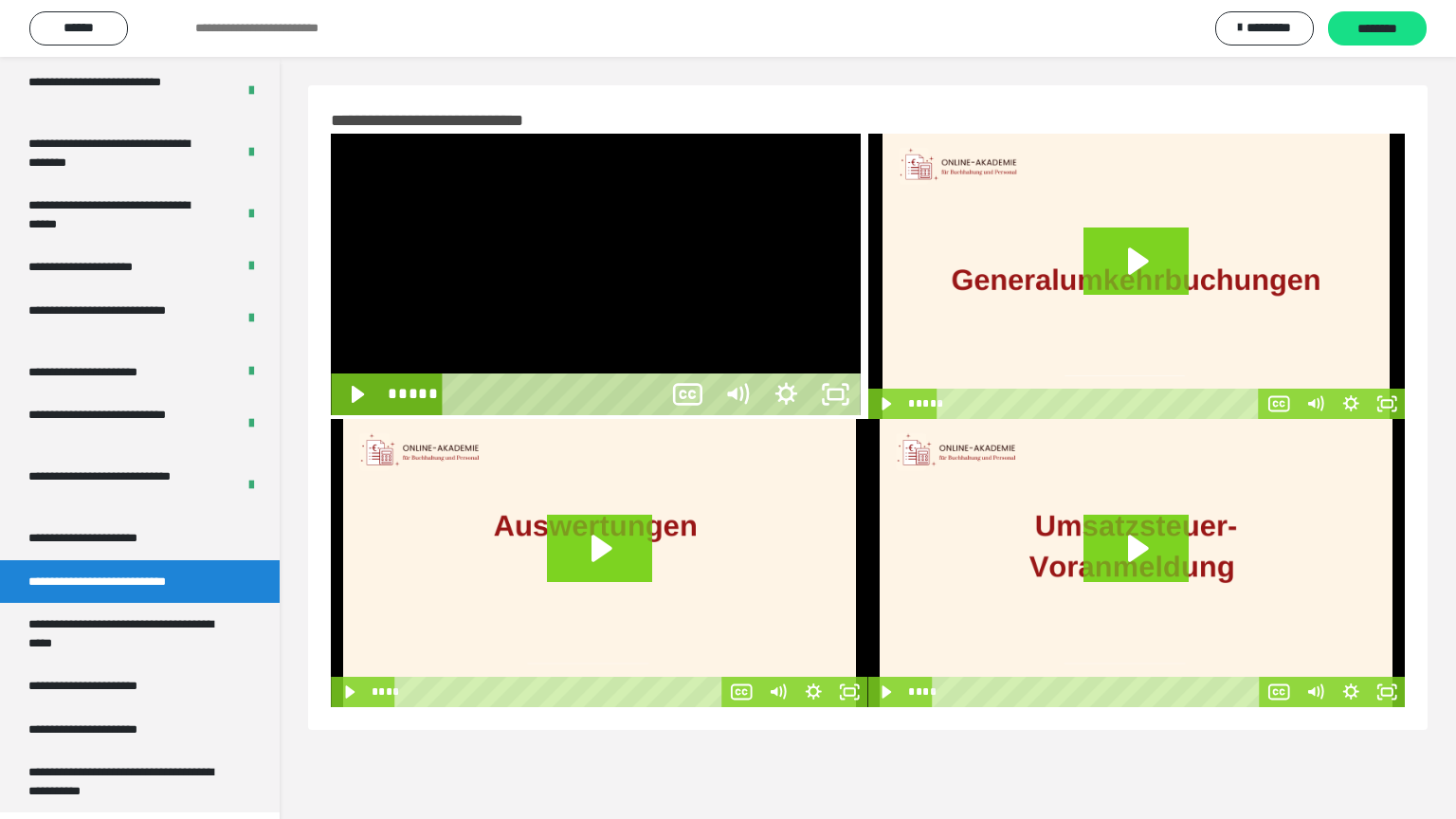 scroll, scrollTop: 3377, scrollLeft: 0, axis: vertical 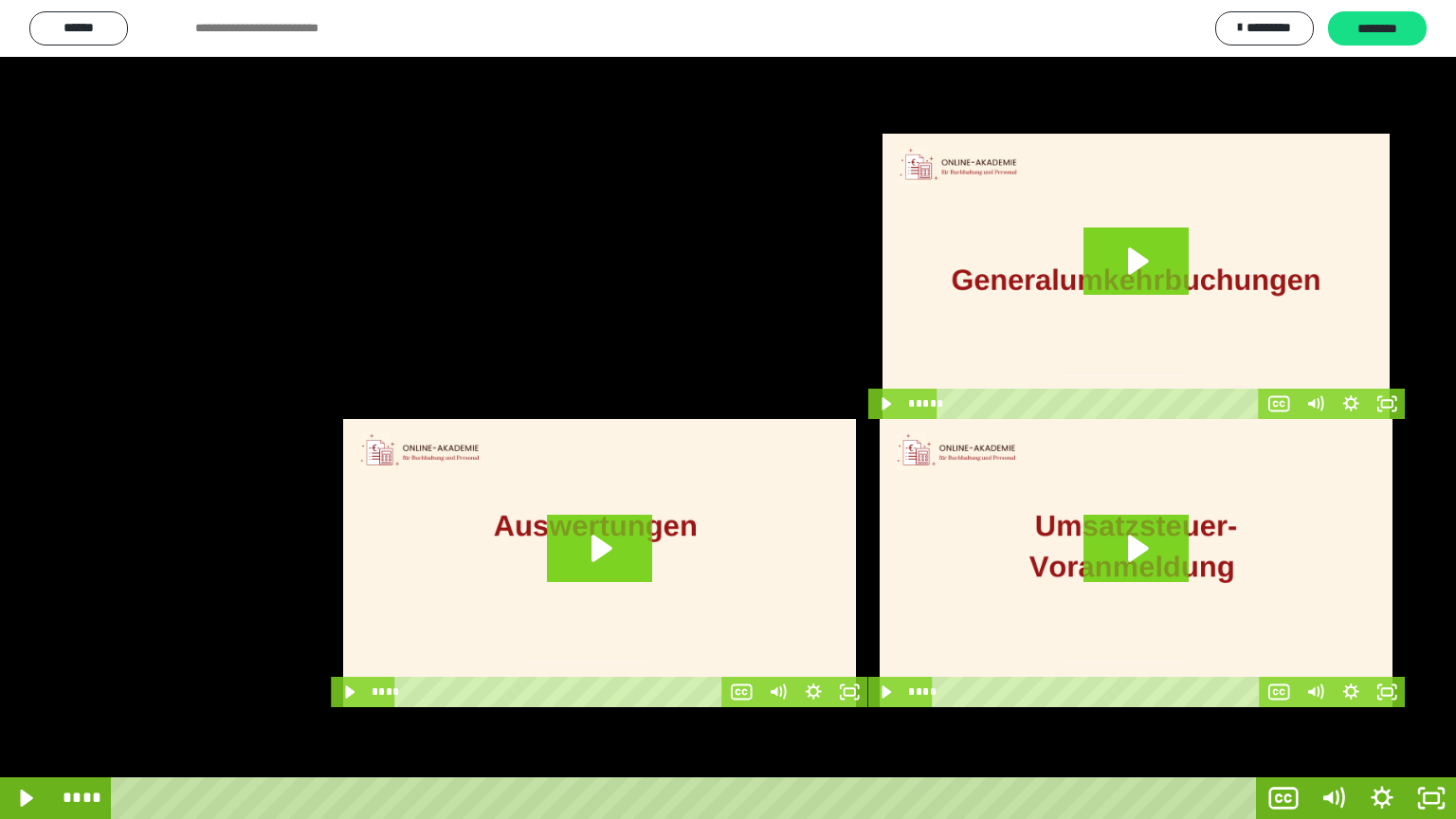 click at bounding box center [728, 410] 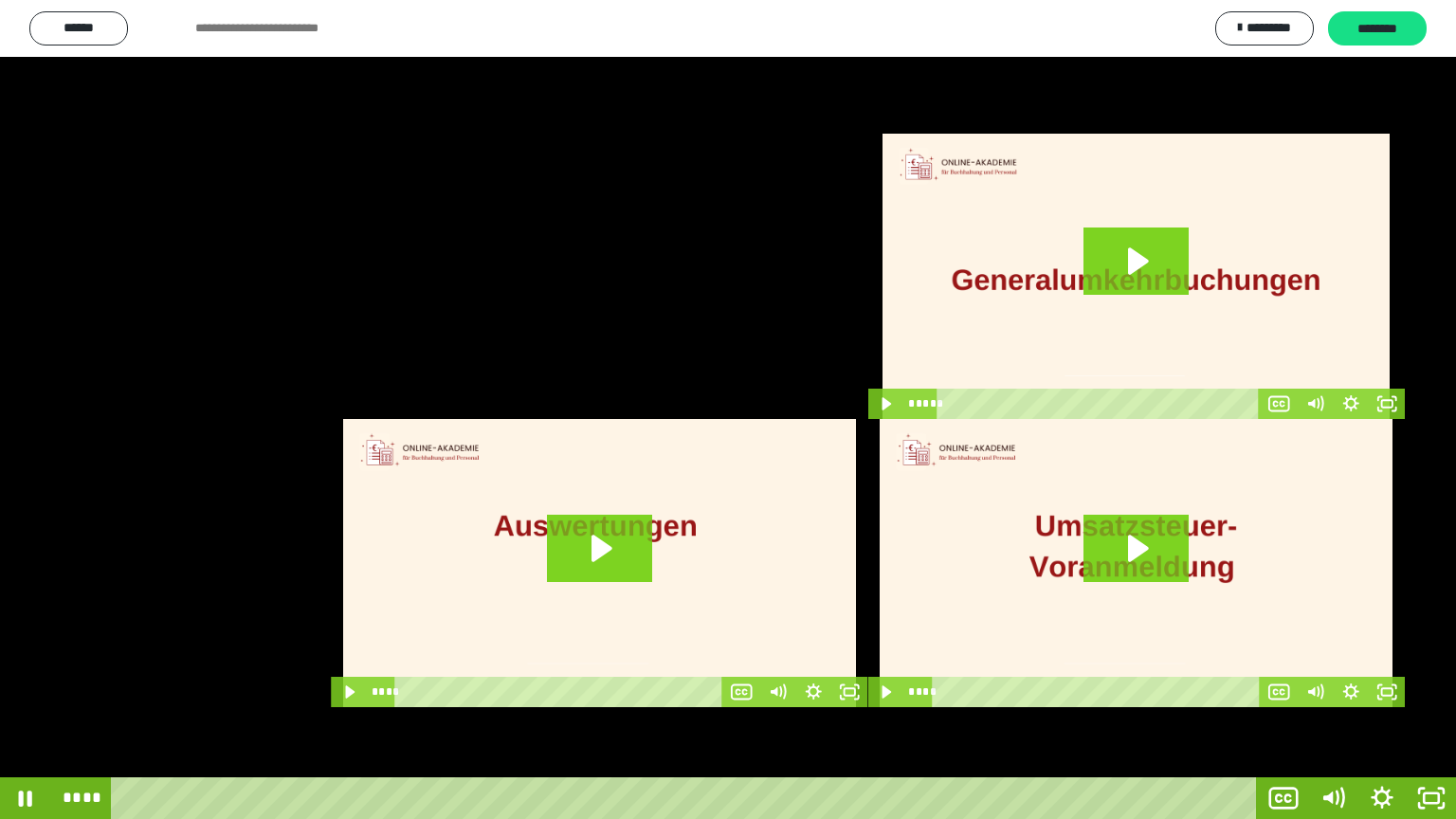 click at bounding box center (0, 0) 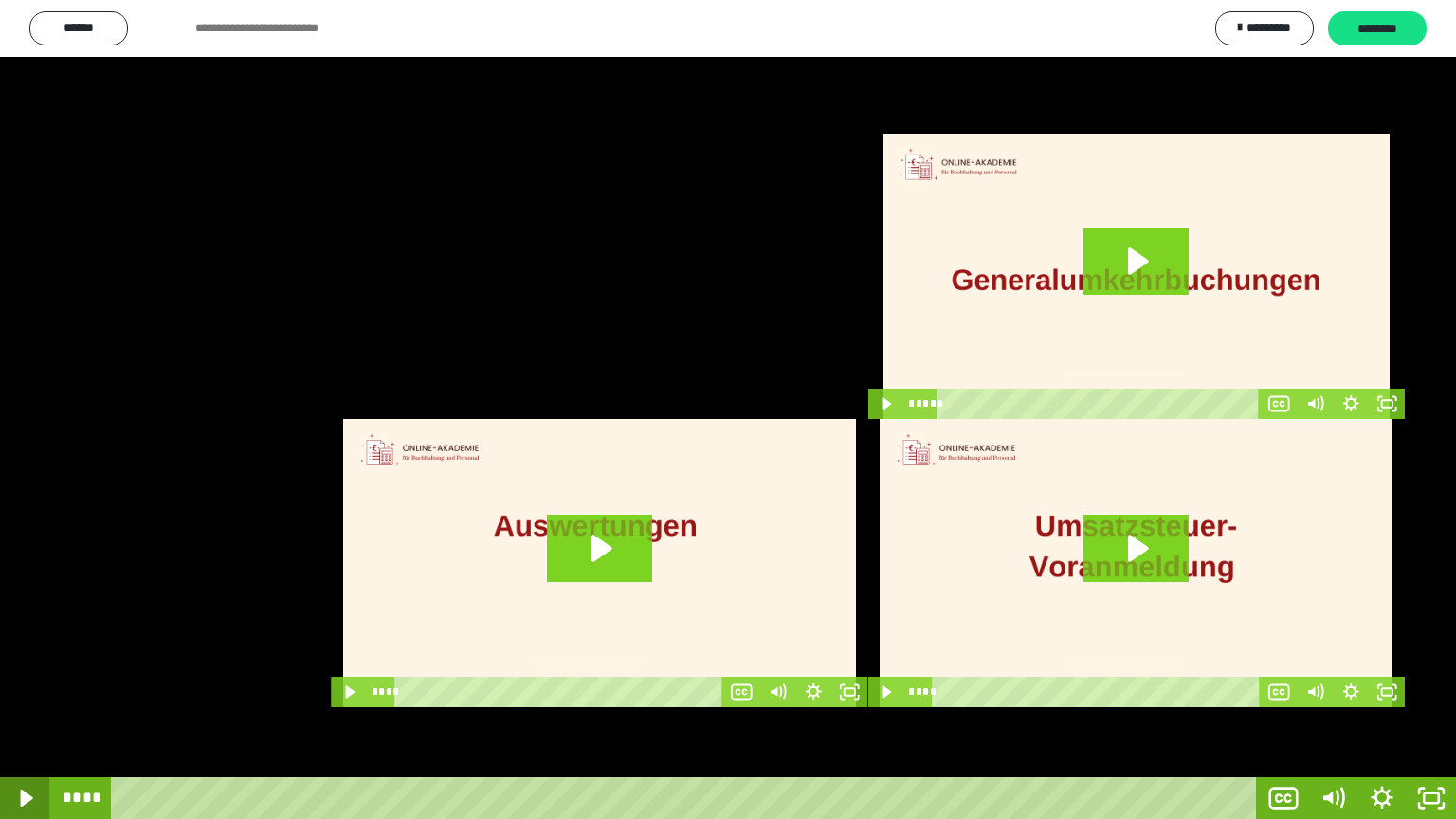 click 